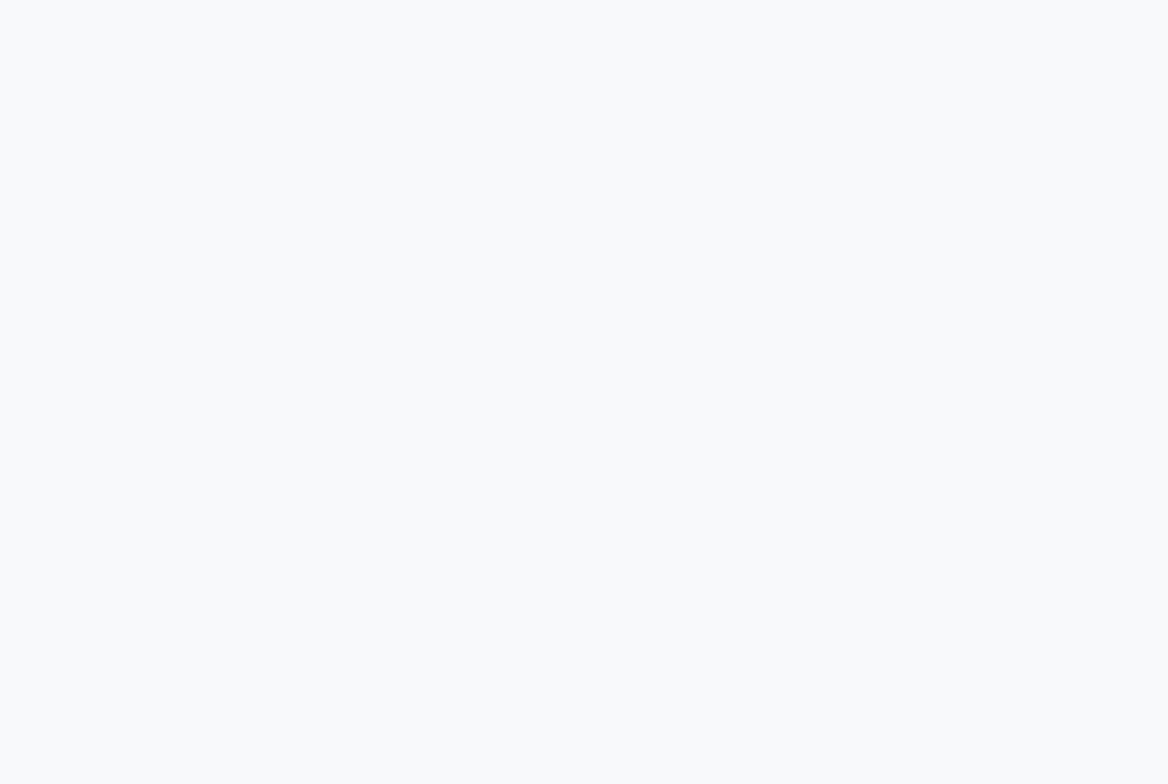 scroll, scrollTop: 0, scrollLeft: 0, axis: both 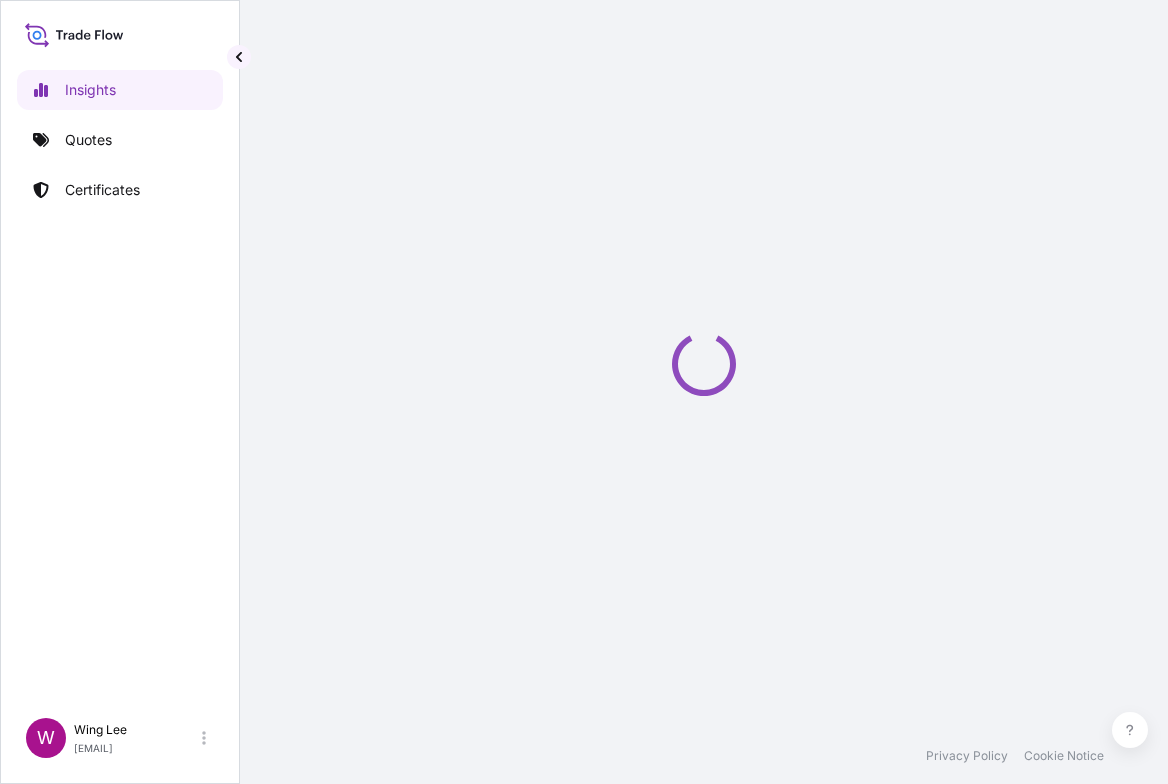 select on "2025" 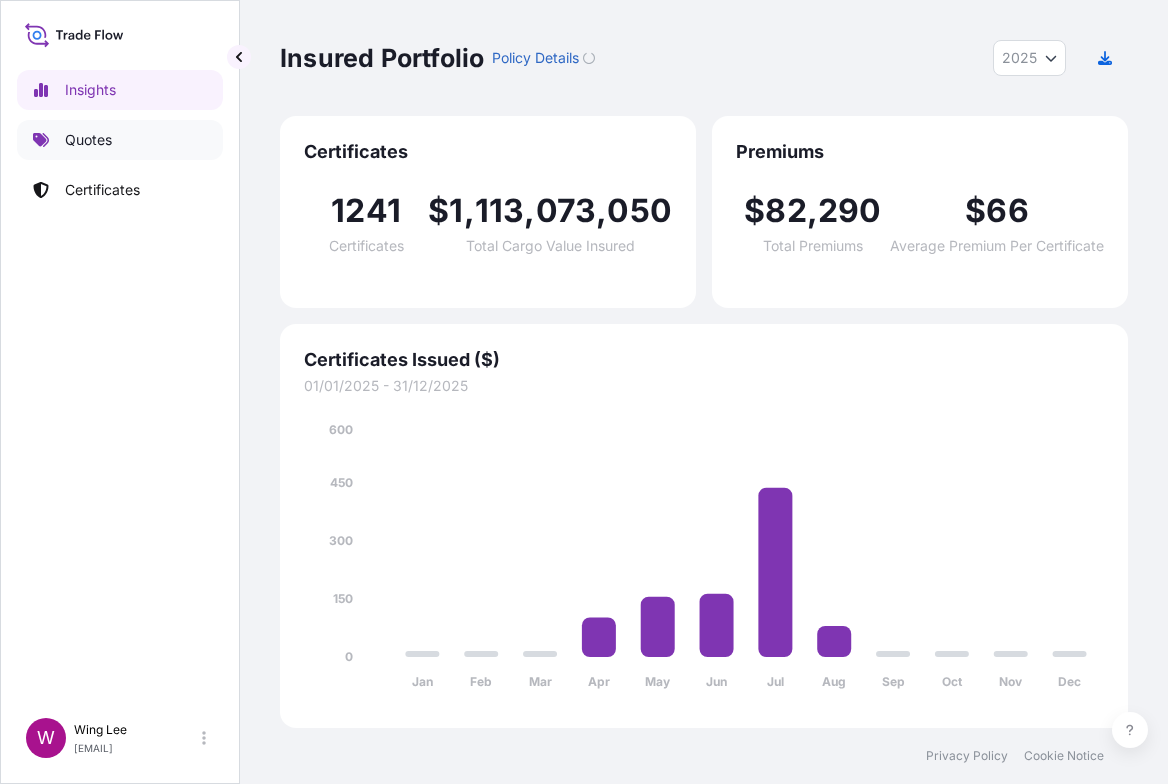 click on "Quotes" at bounding box center [88, 140] 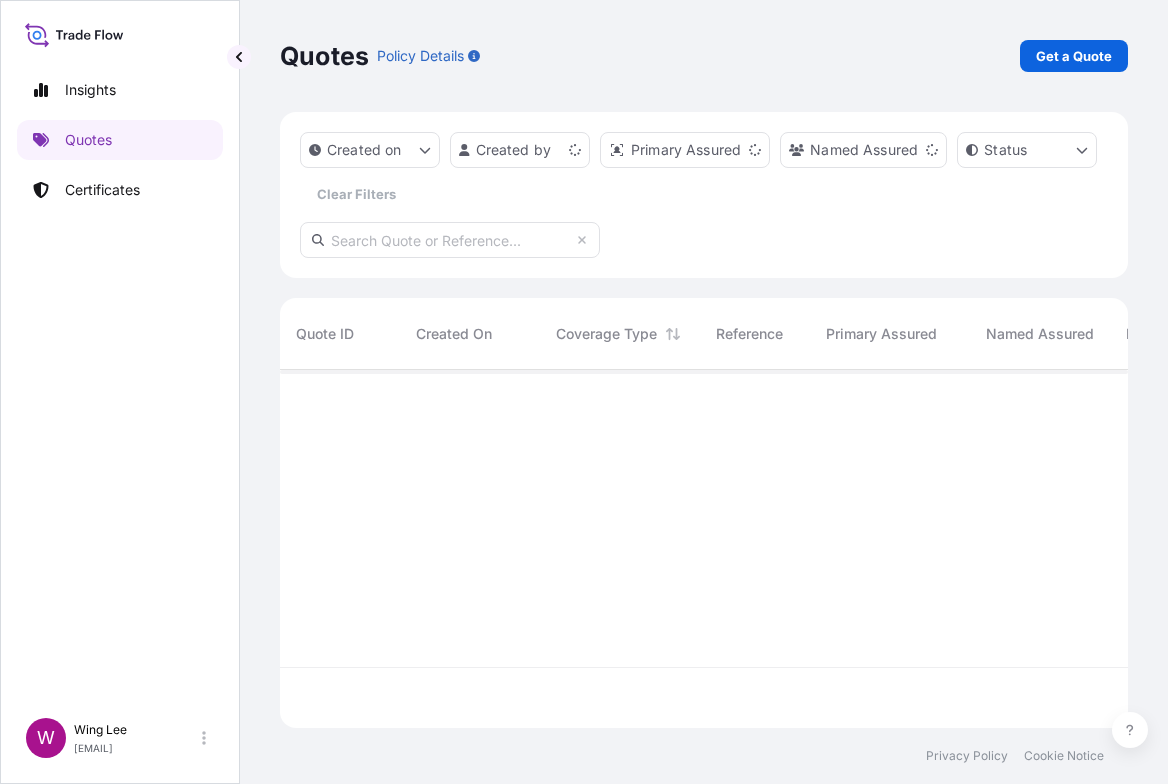 scroll, scrollTop: 21, scrollLeft: 21, axis: both 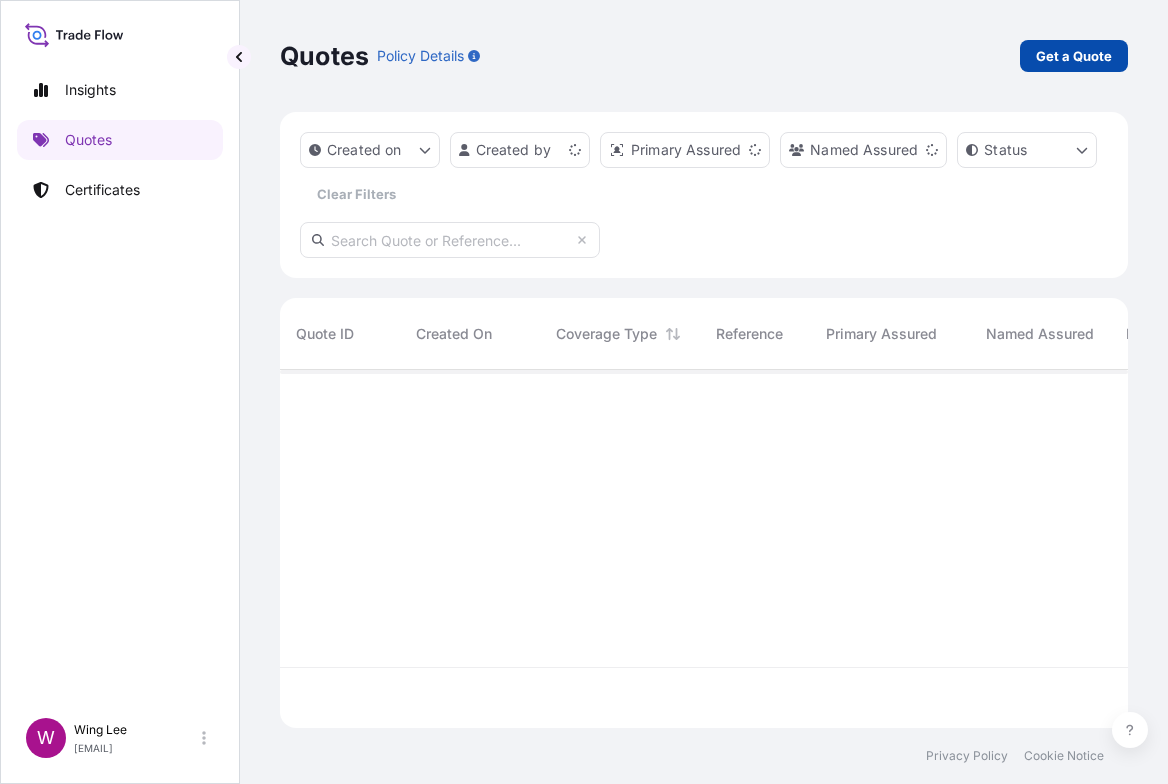 click on "Get a Quote" at bounding box center (1074, 56) 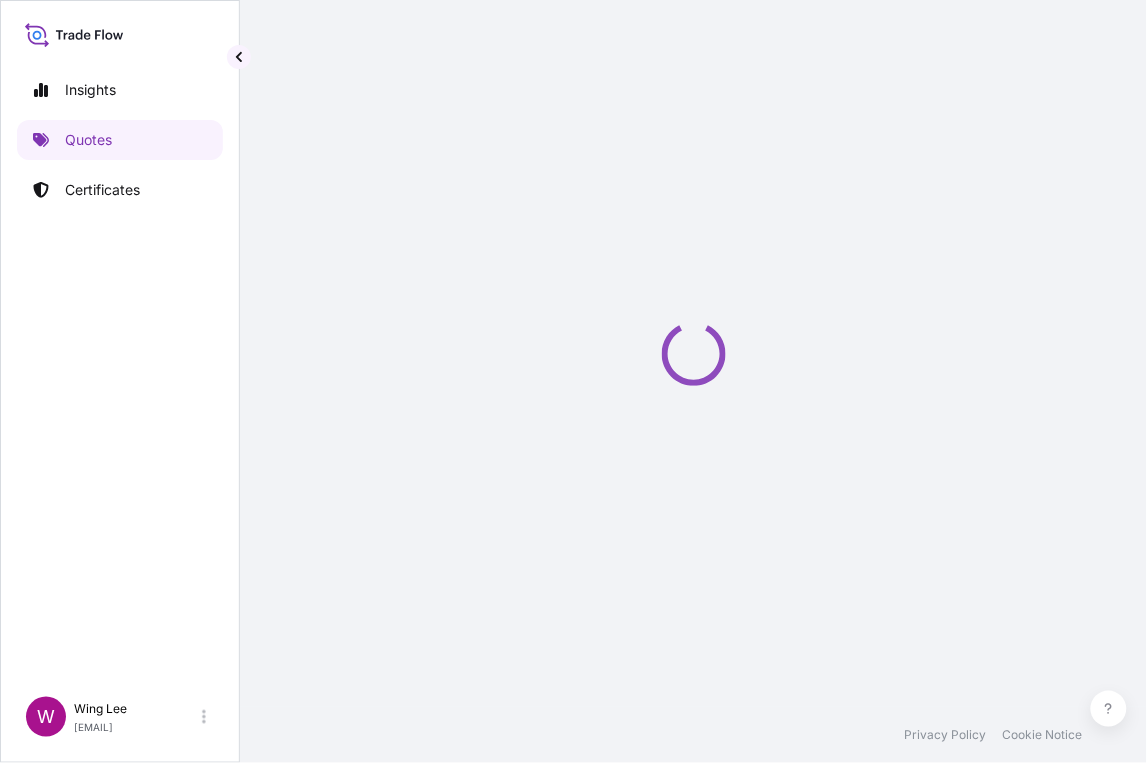 scroll, scrollTop: 0, scrollLeft: 32, axis: horizontal 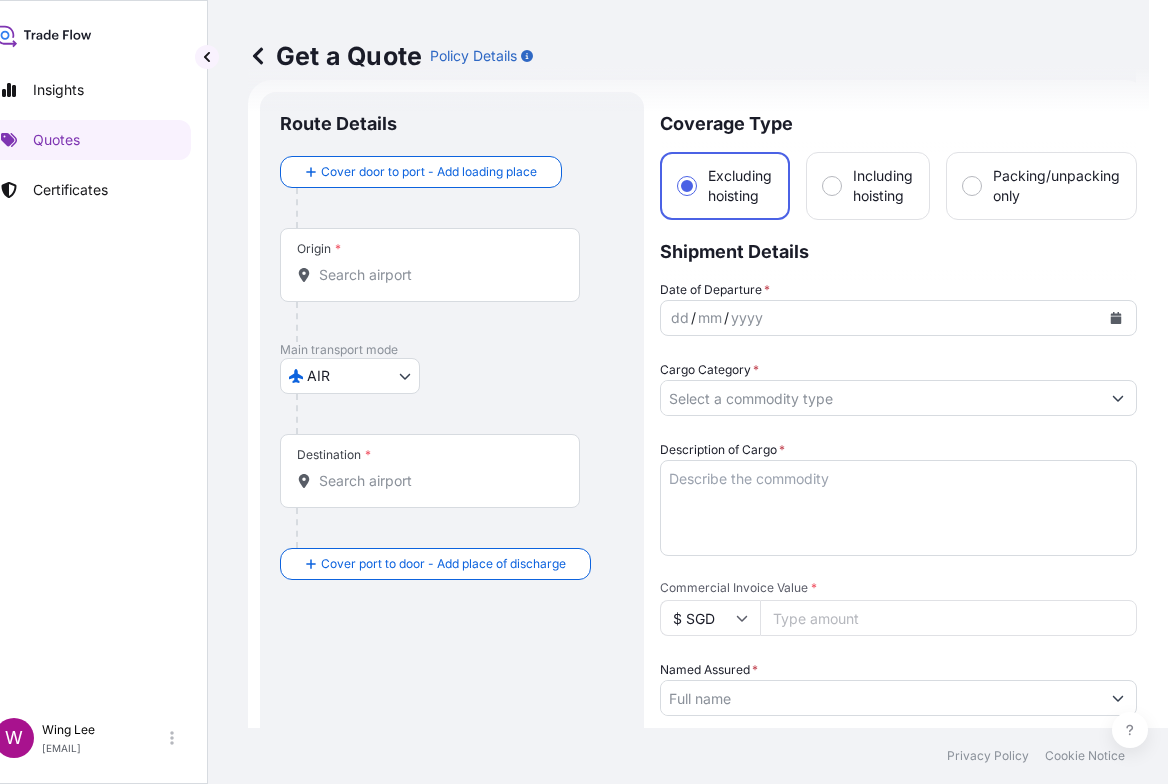 click on "Insights Quotes Certificates W Wing   Lee winglee@[EMAIL] Get a Quote Policy Details Route Details   Cover door to port - Add loading place Place of loading Road / Inland Road / Inland Origin * Main transport mode AIR COURIER INSTALLATION LAND SEA AIR STORAGE Destination * Cover port to door - Add place of discharge Road / Inland Road / Inland Place of Discharge Coverage Type Excluding hoisting Including hoisting Packing/unpacking only Shipment Details Date of Departure * dd / mm / yyyy Cargo Category * Description of Cargo * Commercial Invoice Value   * $ SGD Named Assured * Packing Category * Type to search a container mode AGENT CO-OWNER OWNER Various Reference Flight Number Marks & Numbers Purpose Type Select purpose type Transit Storage Installation Conservation Standard Liability Offering Select standard liability offering Yes No Claims Handler Location Select claims handler location Hong Kong Singapore Letter of Credit This shipment has a letter of credit Letter of credit * Get a Quote 0" at bounding box center (552, 392) 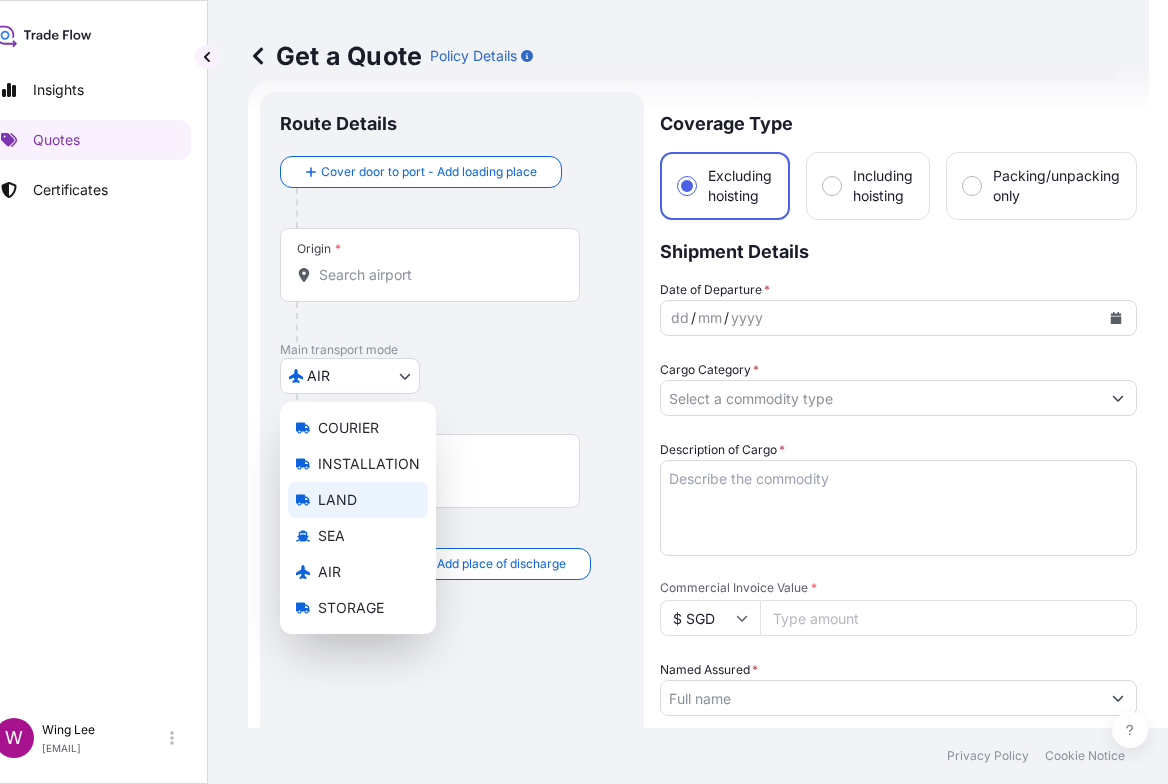 click on "LAND" at bounding box center (337, 500) 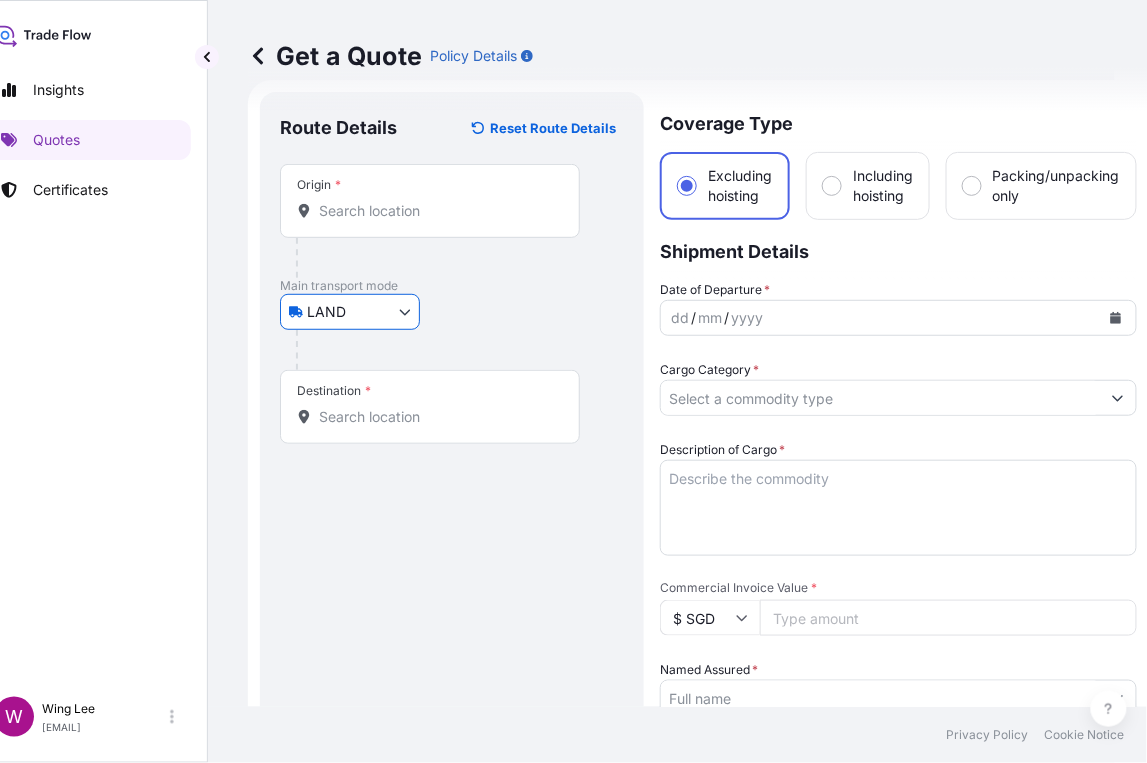 click on "Origin *" at bounding box center [437, 211] 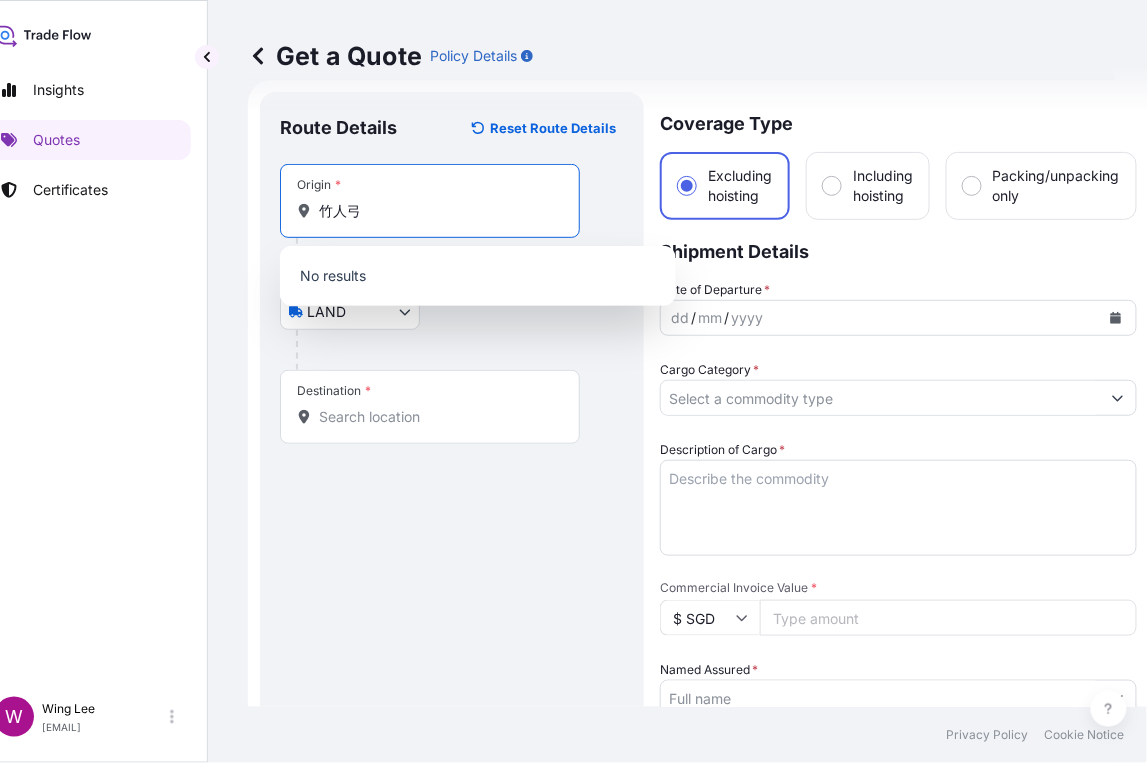 type on "竹人弓土" 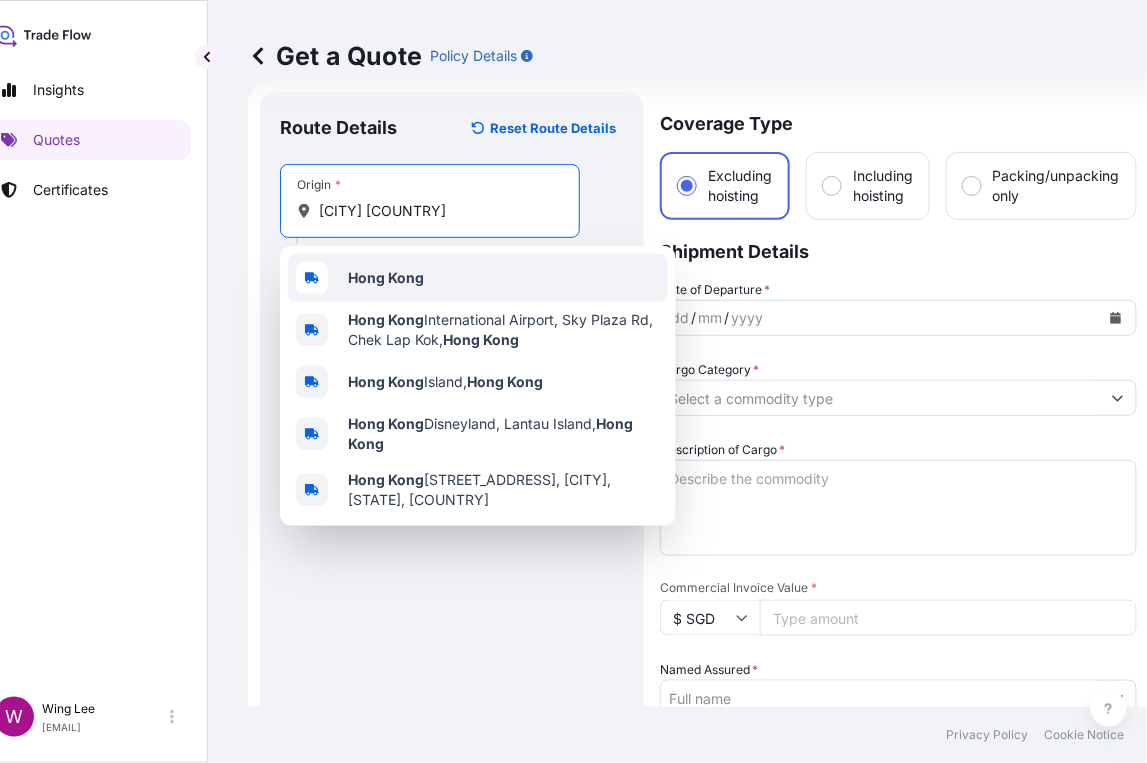 click on "Hong Kong" at bounding box center [386, 277] 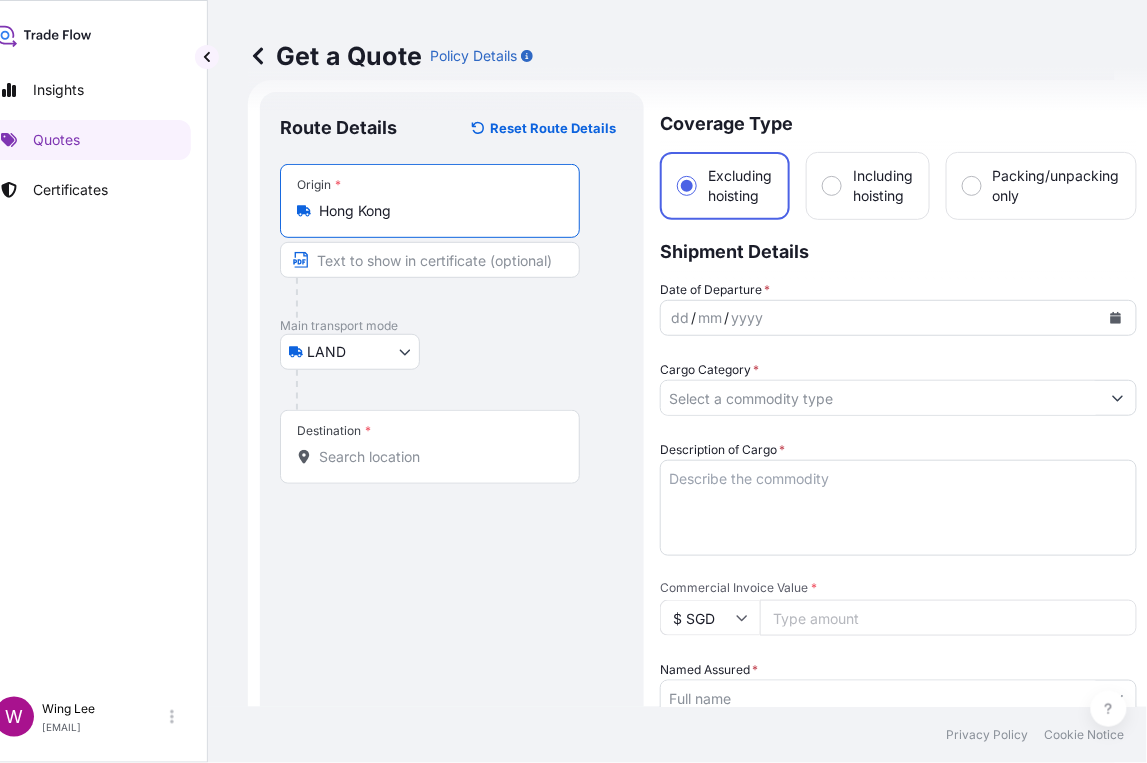 type on "Hong Kong" 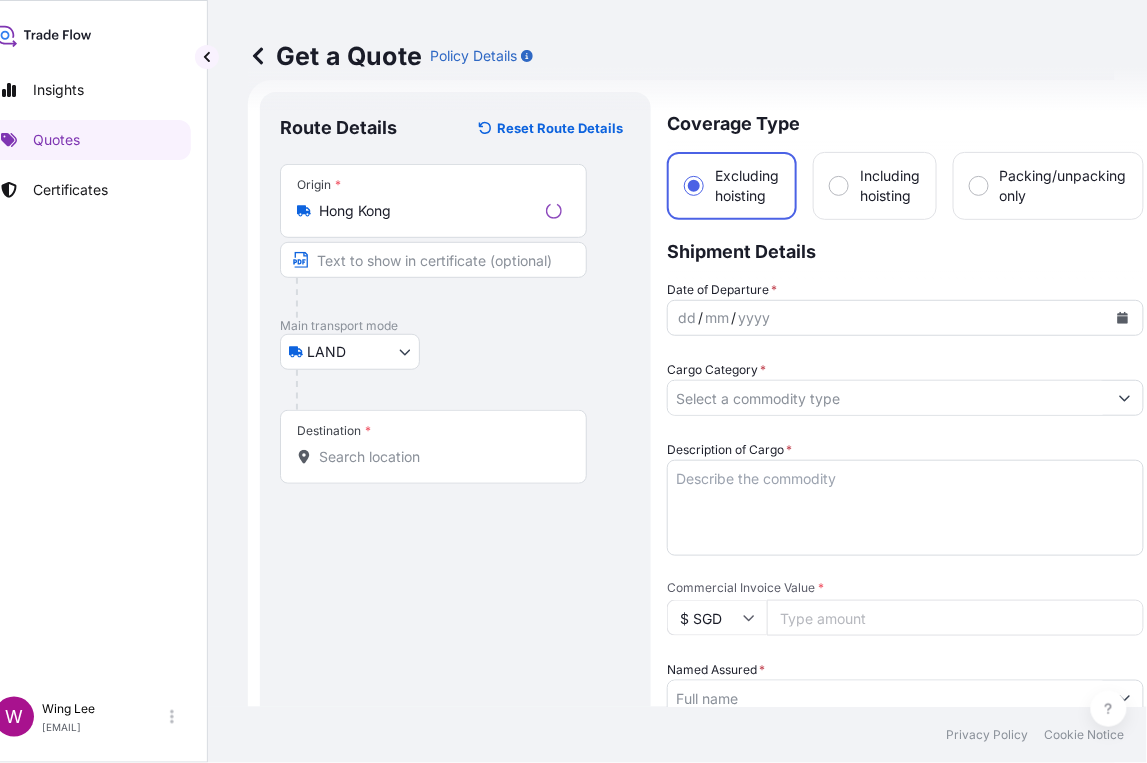click on "Destination *" at bounding box center [433, 447] 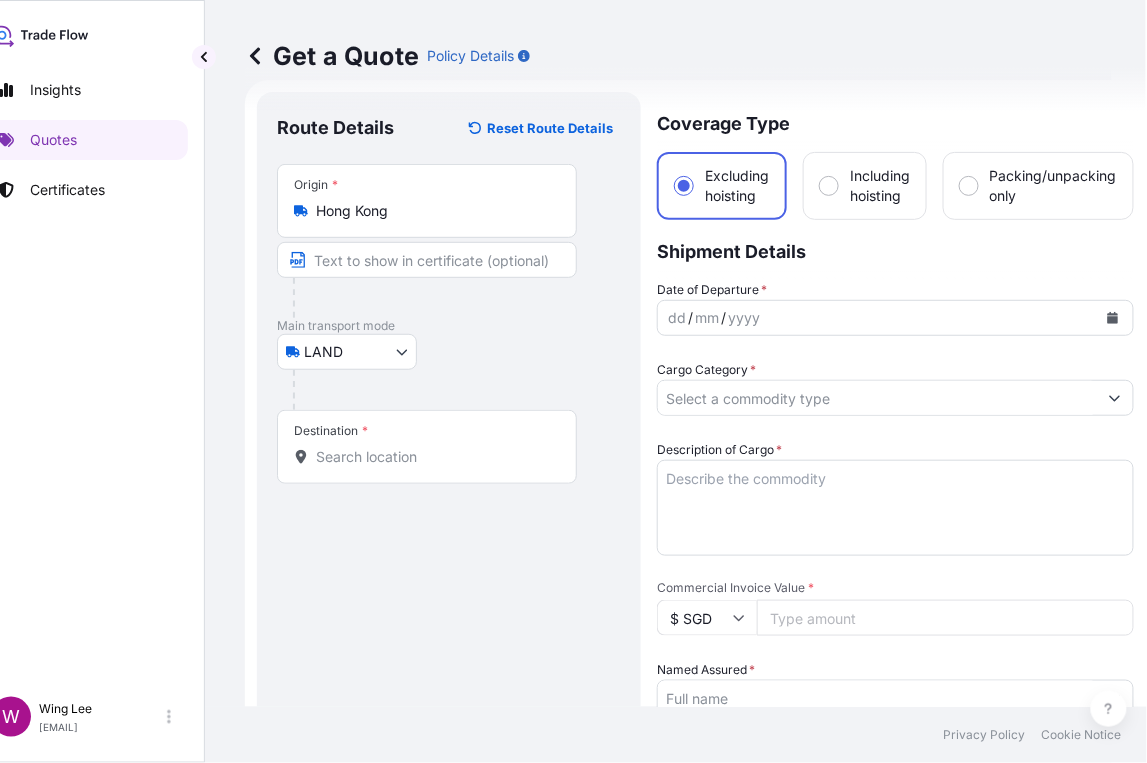scroll, scrollTop: 0, scrollLeft: 32, axis: horizontal 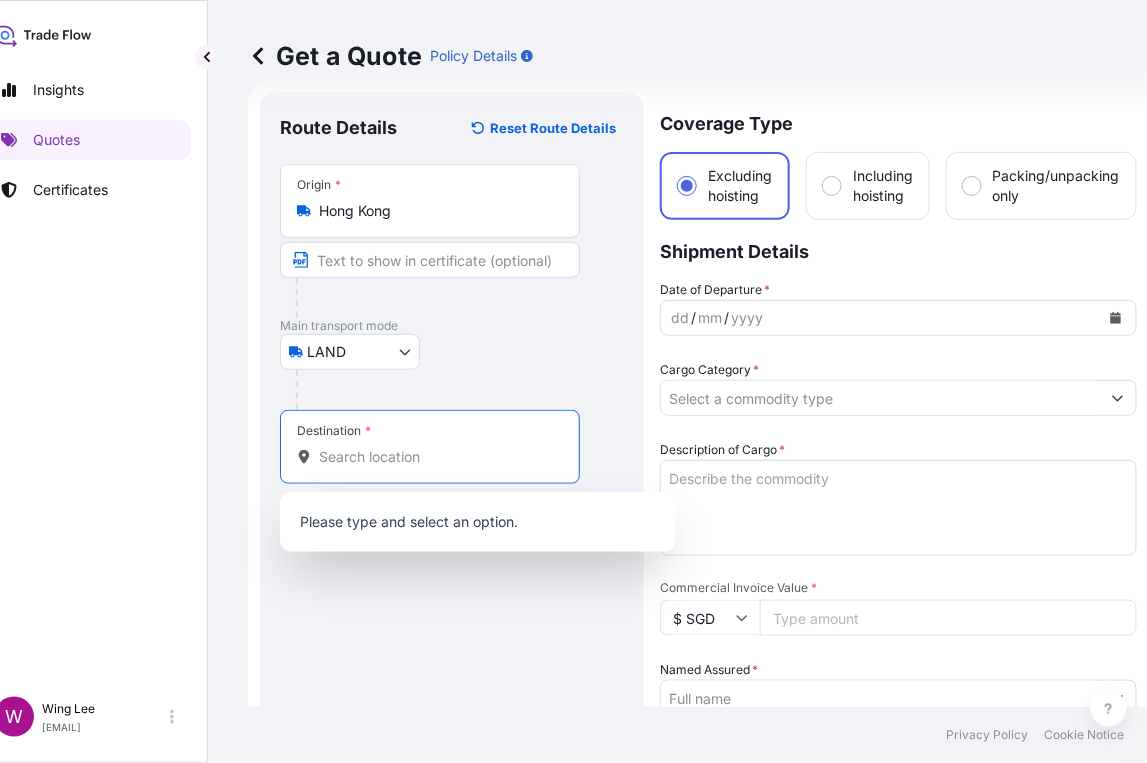 click on "Destination *" at bounding box center [437, 457] 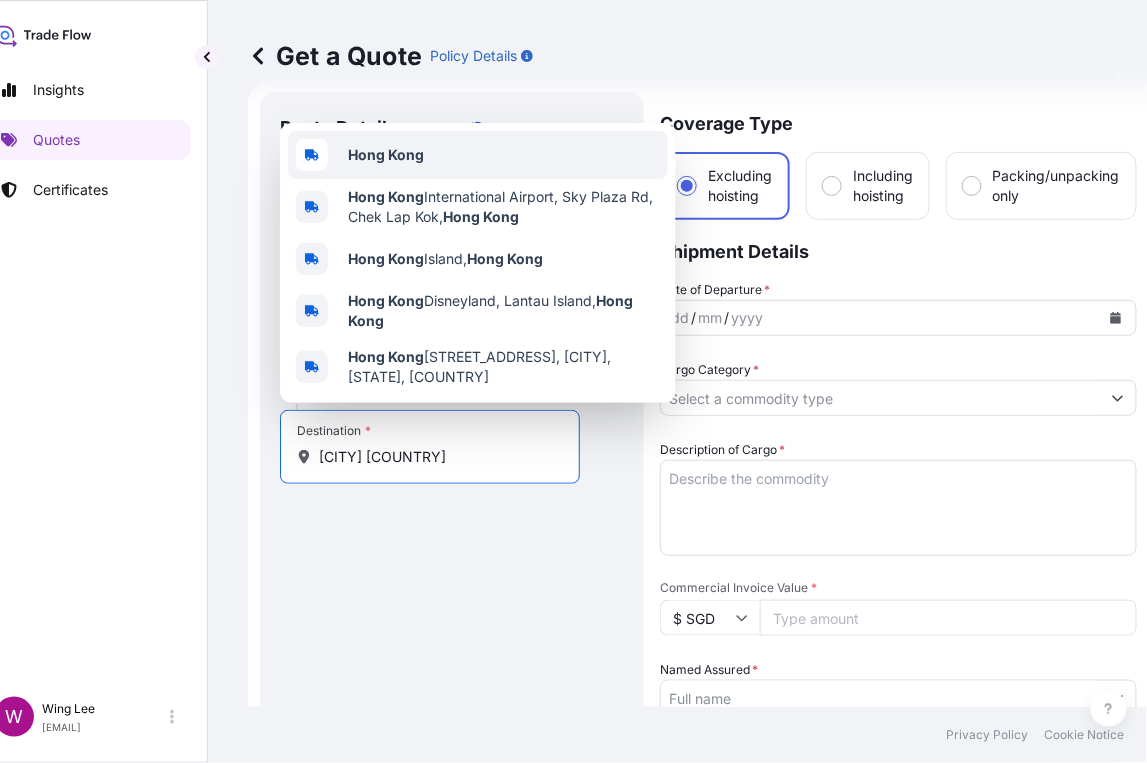 click on "Hong Kong" at bounding box center (386, 155) 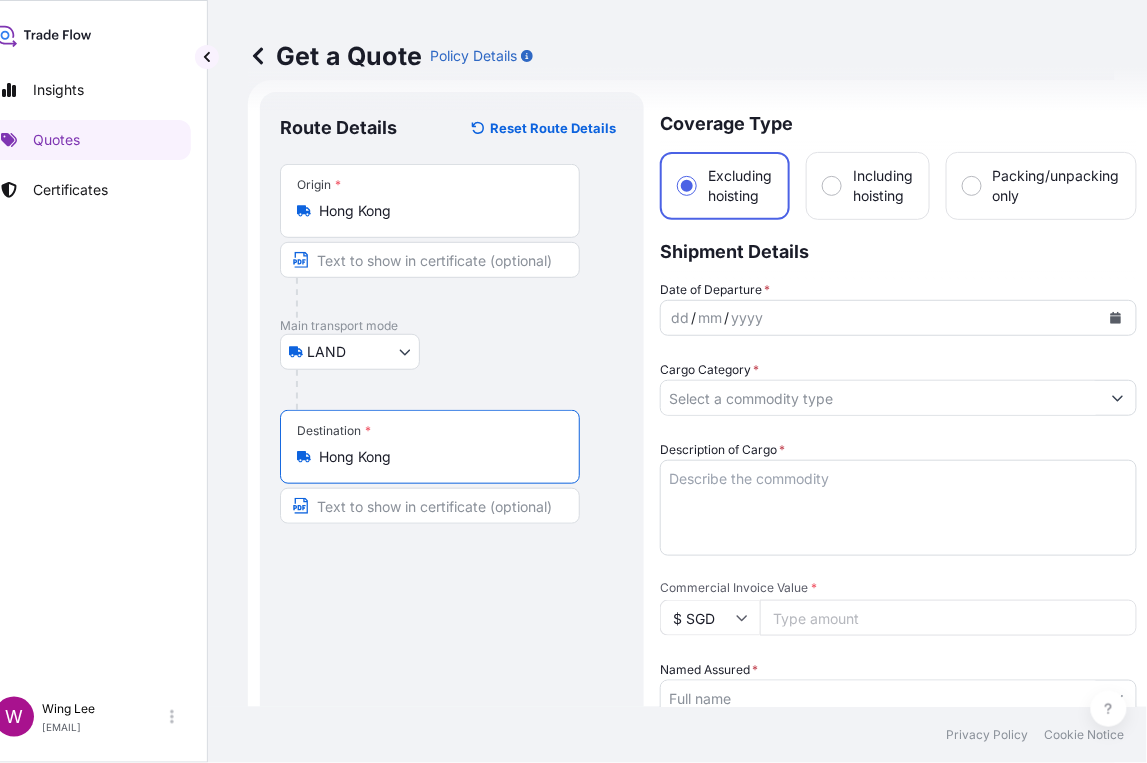 type on "Hong Kong" 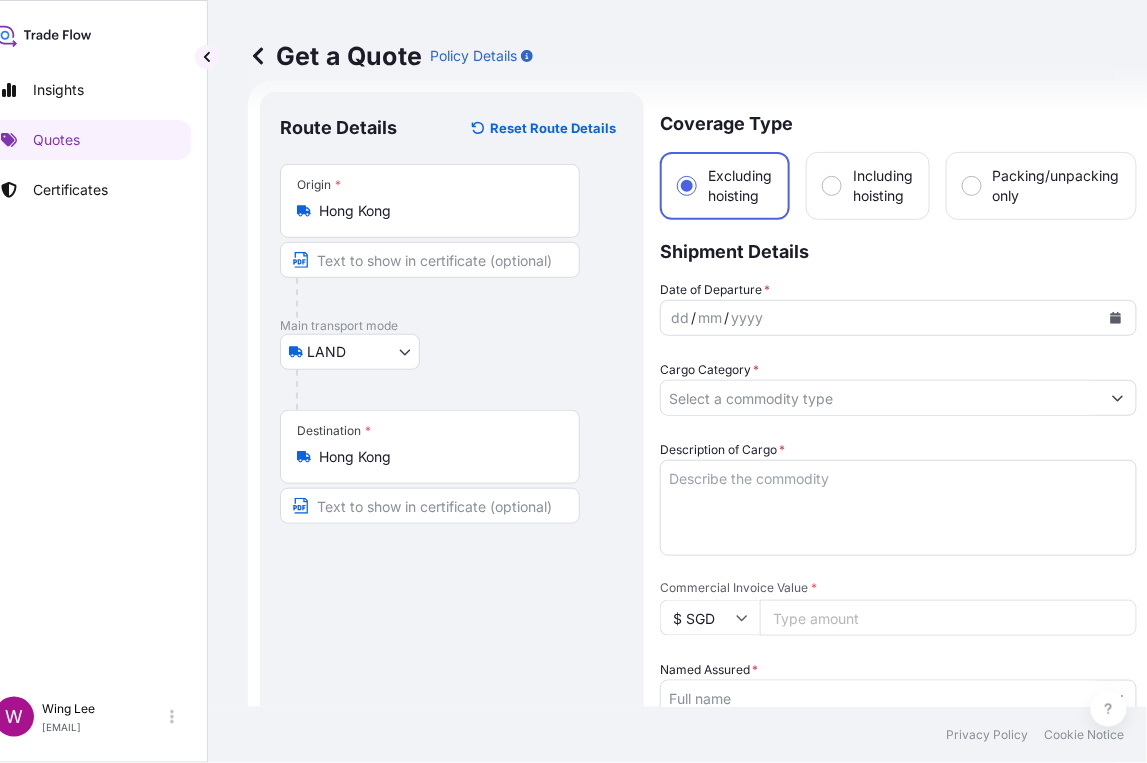 click on "dd / mm / yyyy" at bounding box center (880, 318) 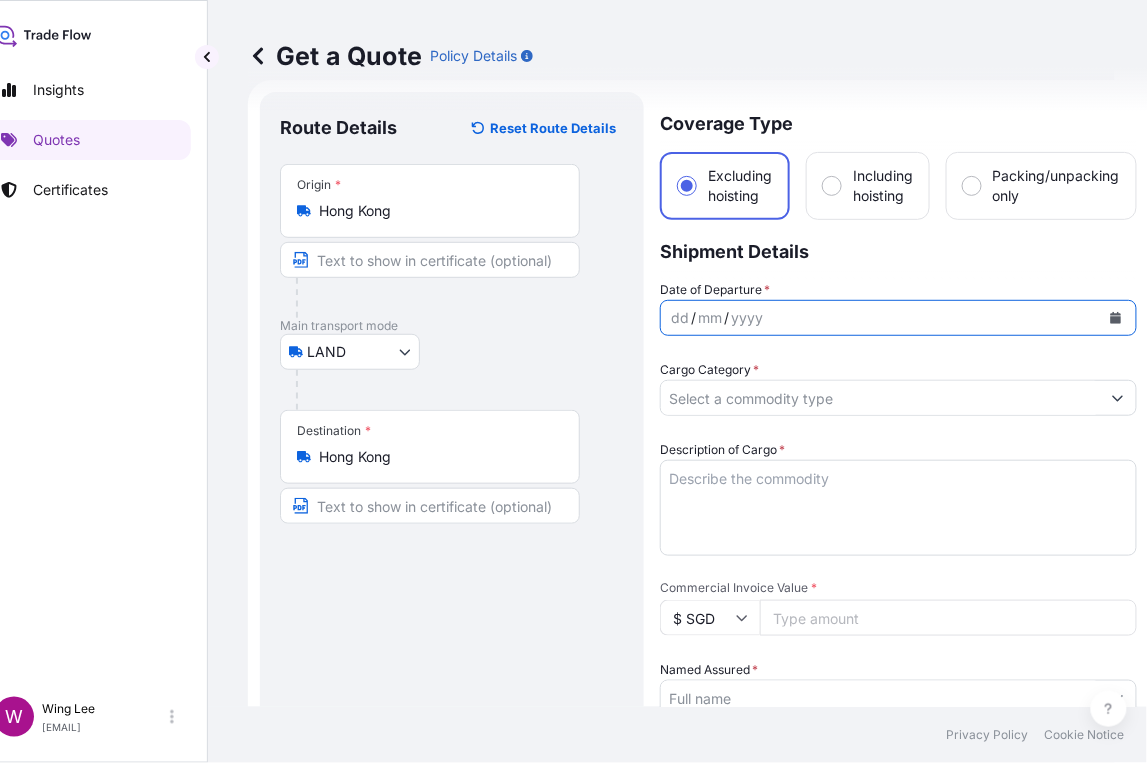 click at bounding box center [1116, 318] 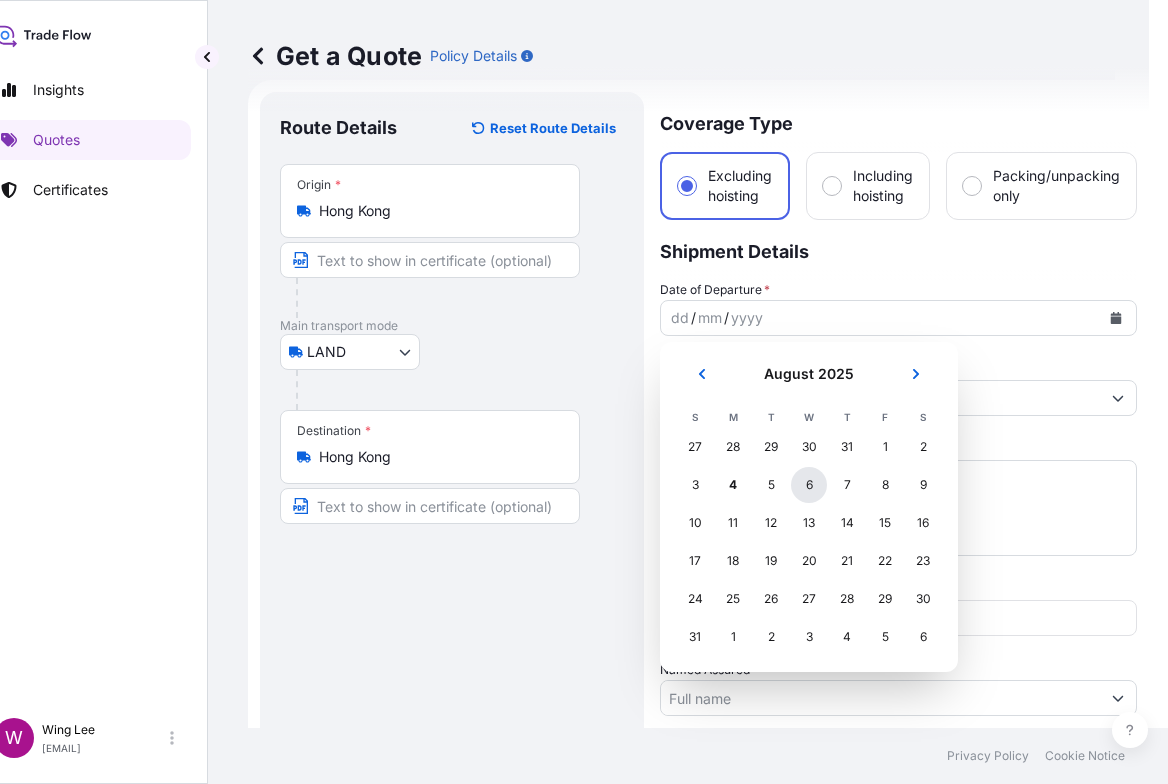 click on "6" at bounding box center [809, 485] 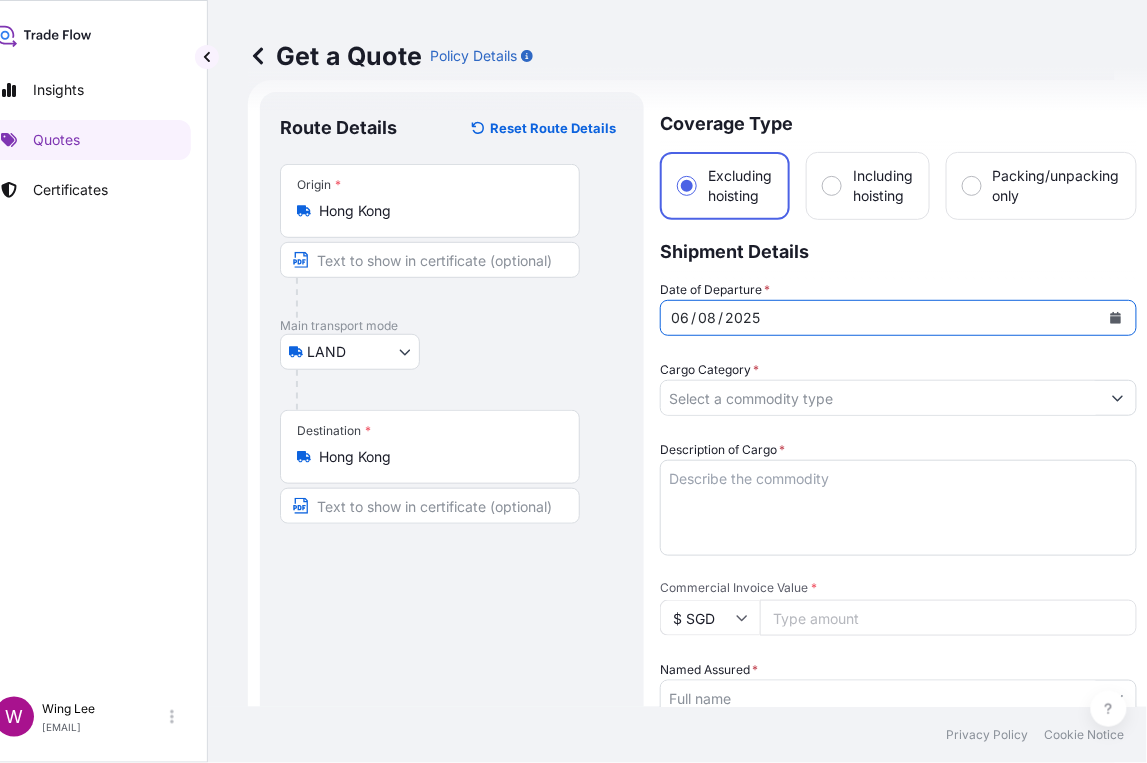 click on "Cargo Category *" at bounding box center (880, 398) 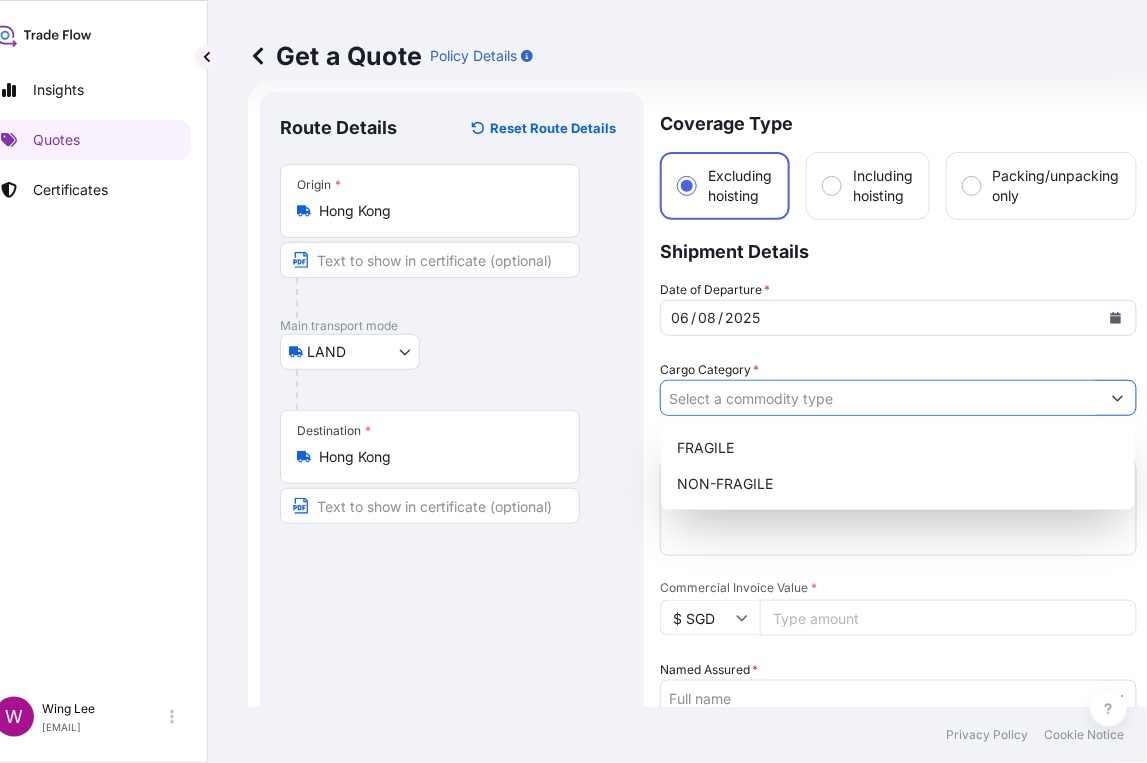 click on "Cargo Category *" at bounding box center [880, 398] 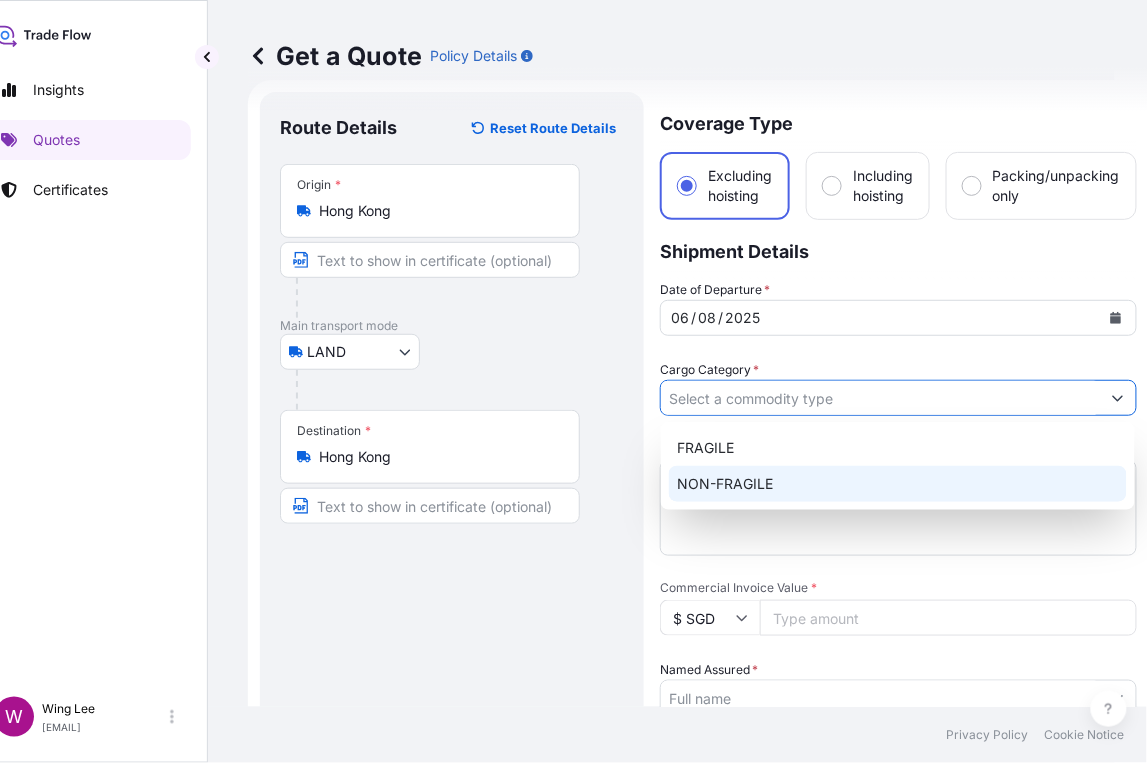 click on "NON-FRAGILE" at bounding box center [898, 484] 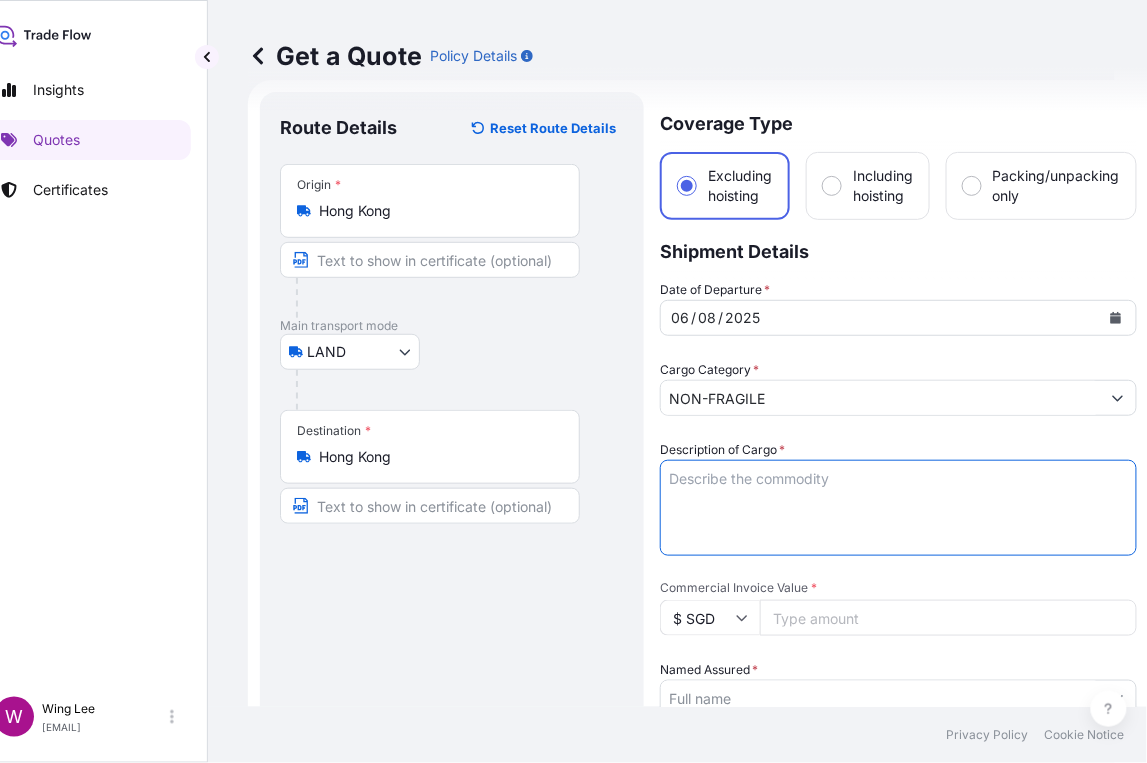 click on "Description of Cargo *" at bounding box center (898, 508) 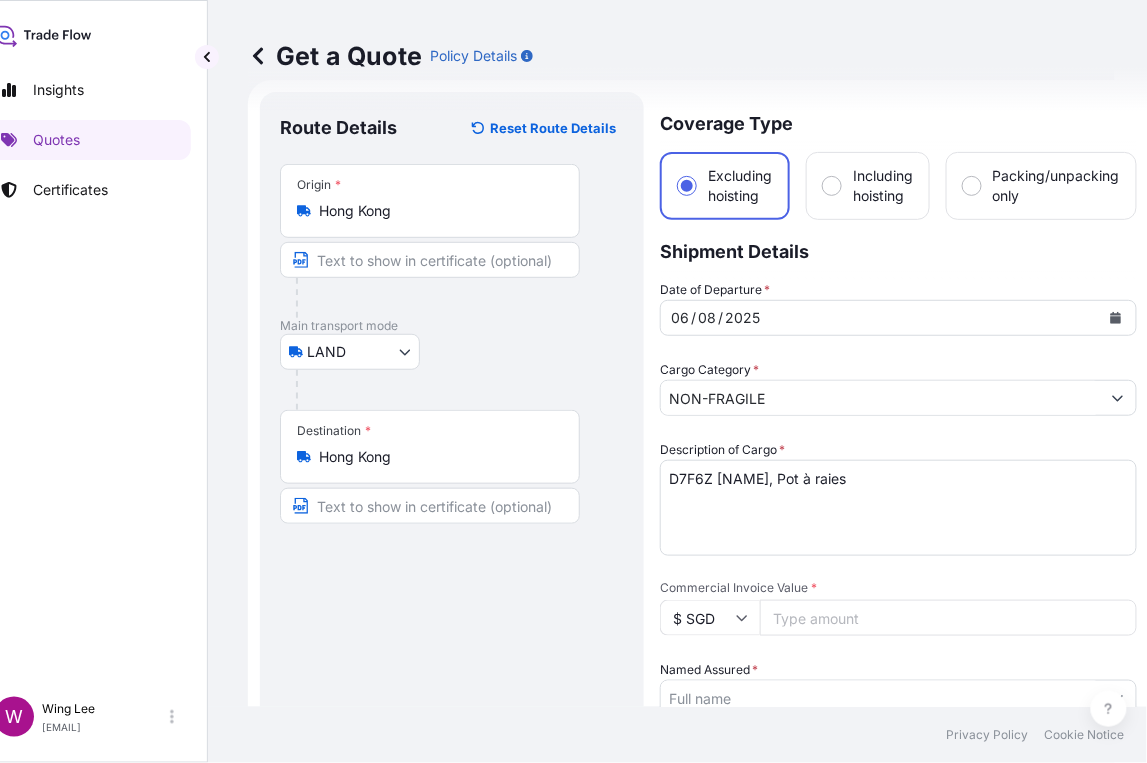 click on "D7F6Z [NAME], Pot à raies" at bounding box center (898, 508) 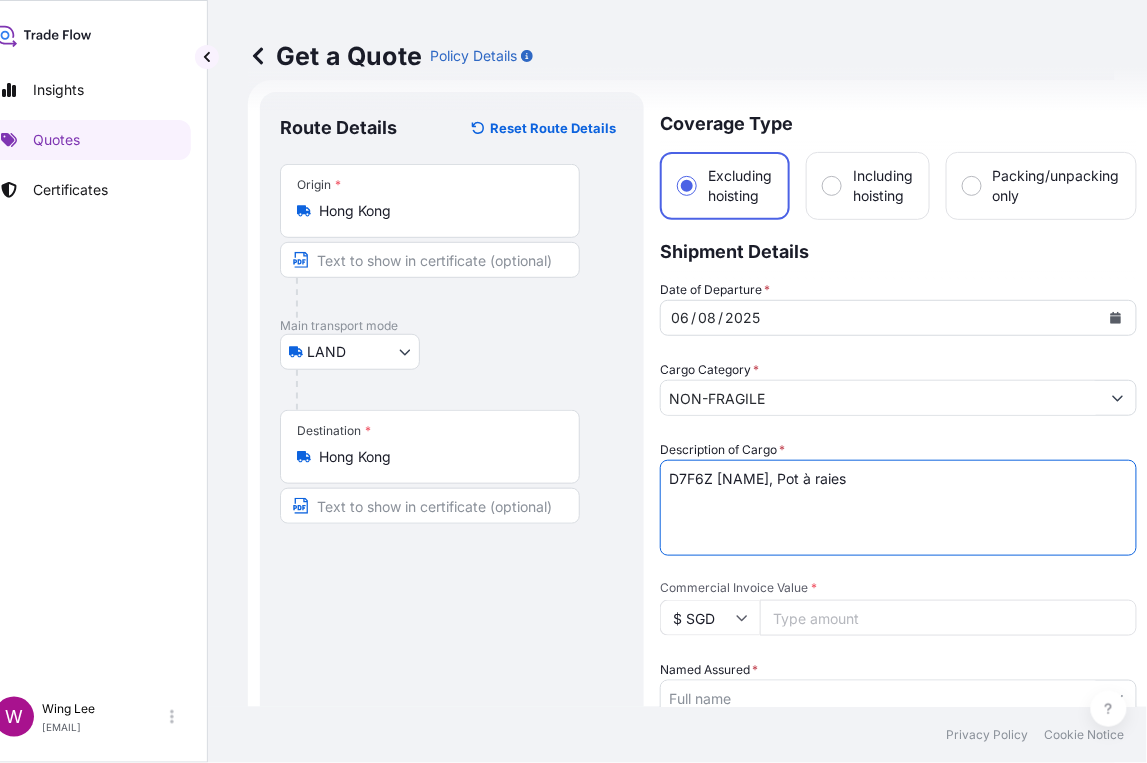 click on "D7F6Z [NAME], Pot à raies" at bounding box center (898, 508) 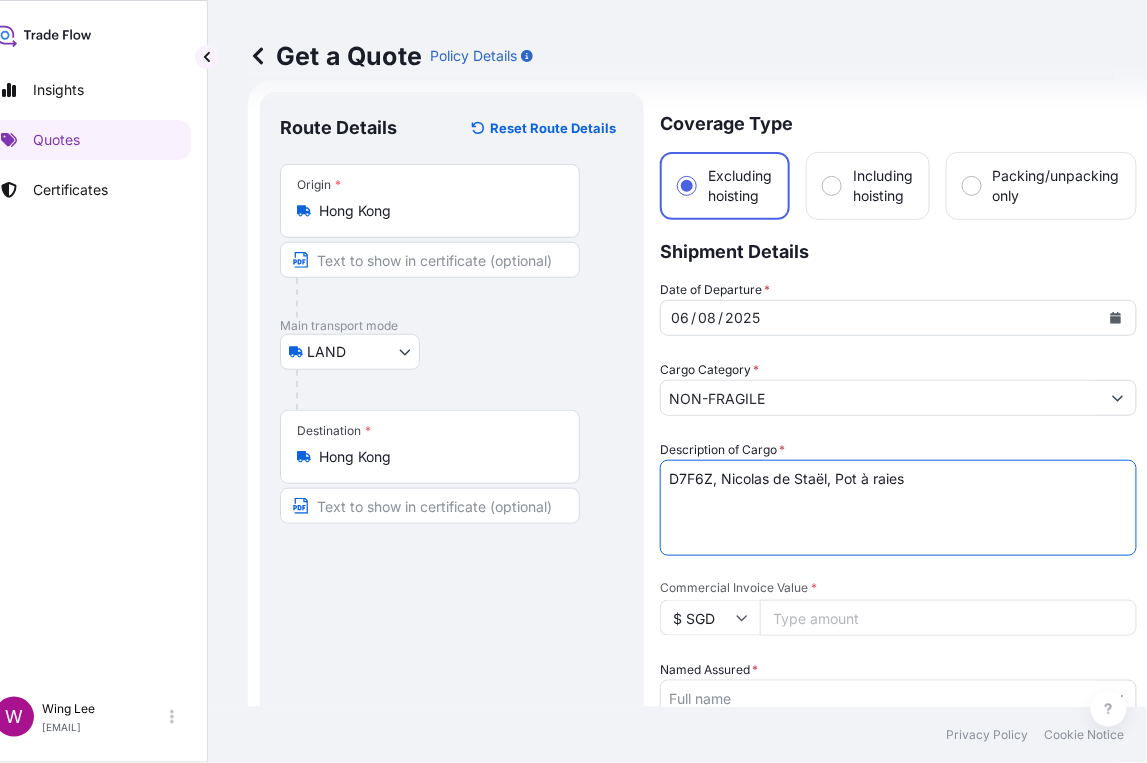 click on "D7F6Z, Nicolas de Staël, Pot à raies" at bounding box center [898, 508] 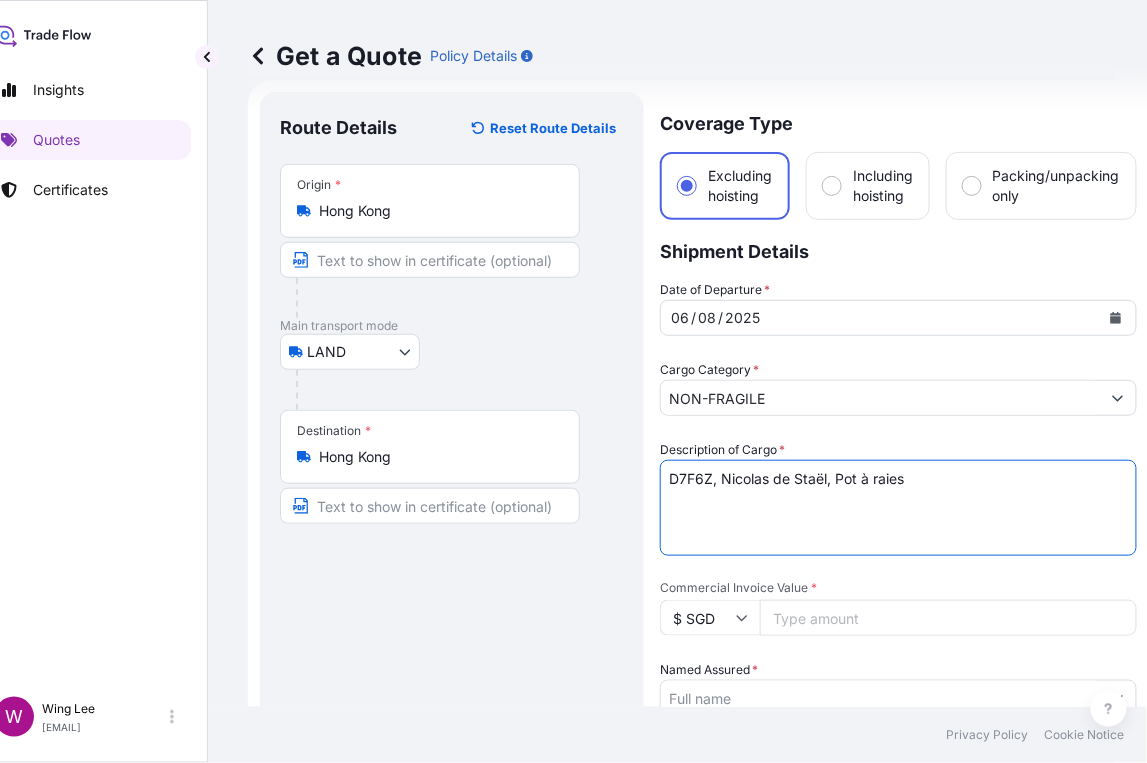 type on "D7F6Z, Nicolas de Staël, Pot à raies" 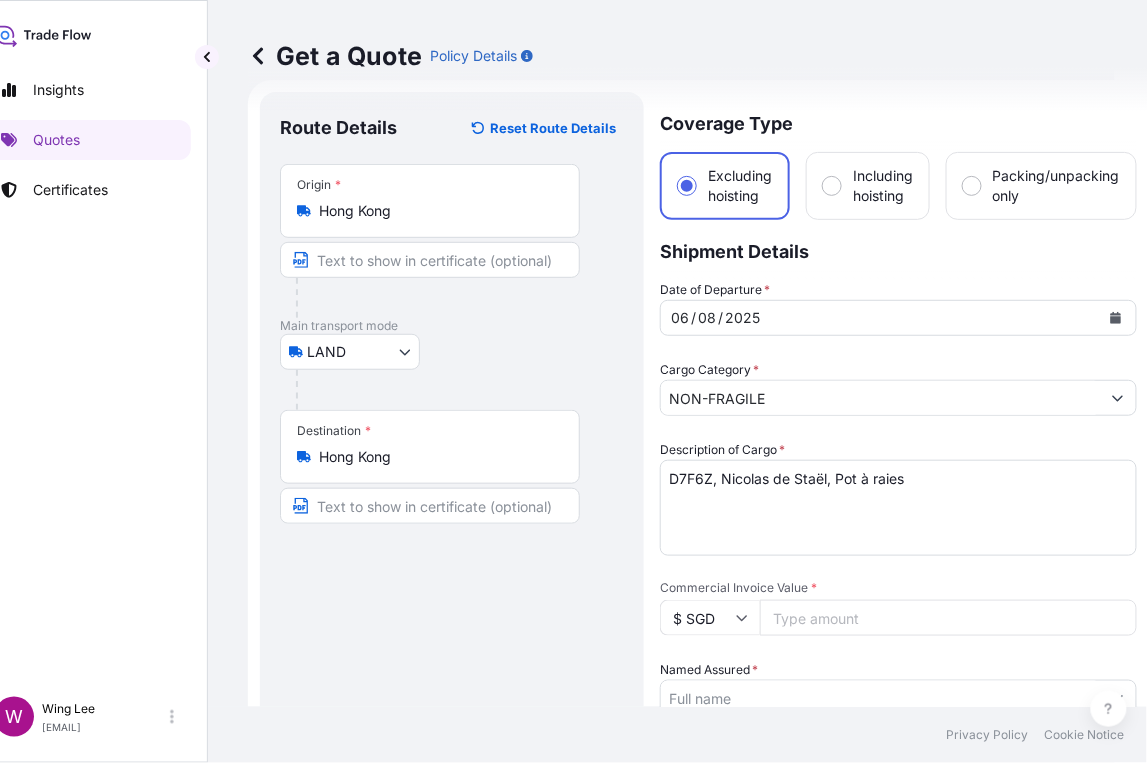 click on "LAND COURIER INSTALLATION LAND SEA AIR STORAGE" at bounding box center [452, 352] 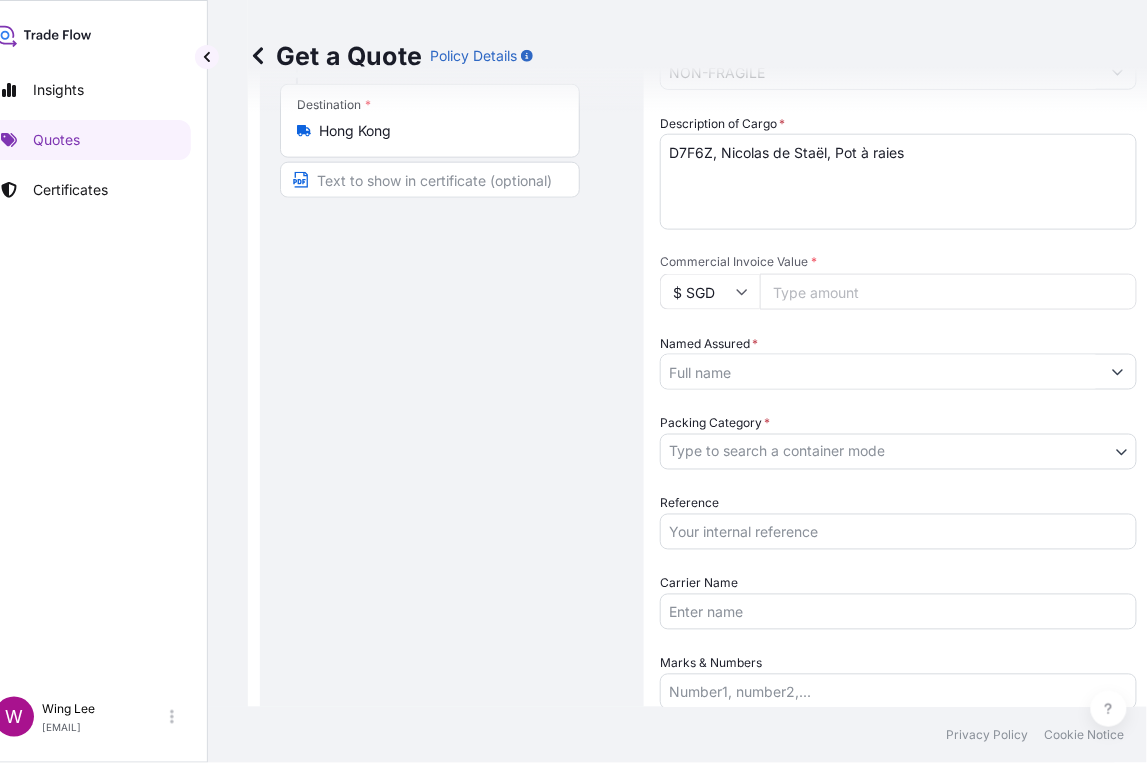 scroll, scrollTop: 432, scrollLeft: 0, axis: vertical 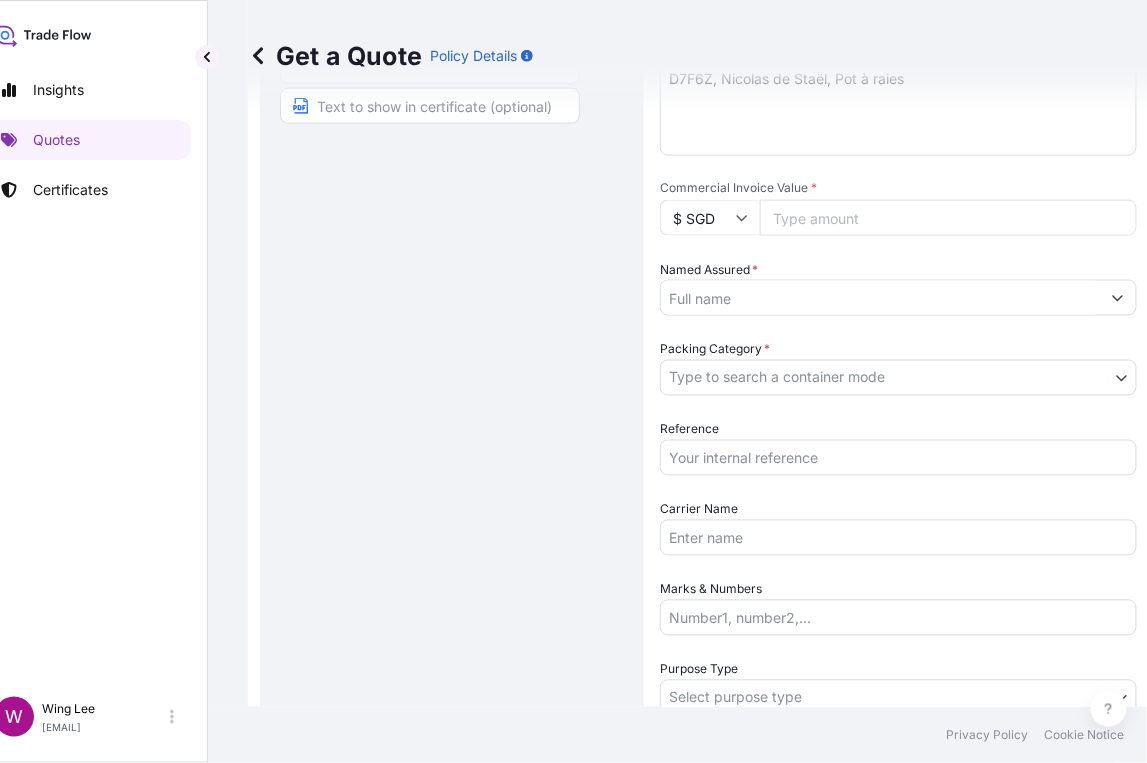click on "$ SGD" at bounding box center (710, 218) 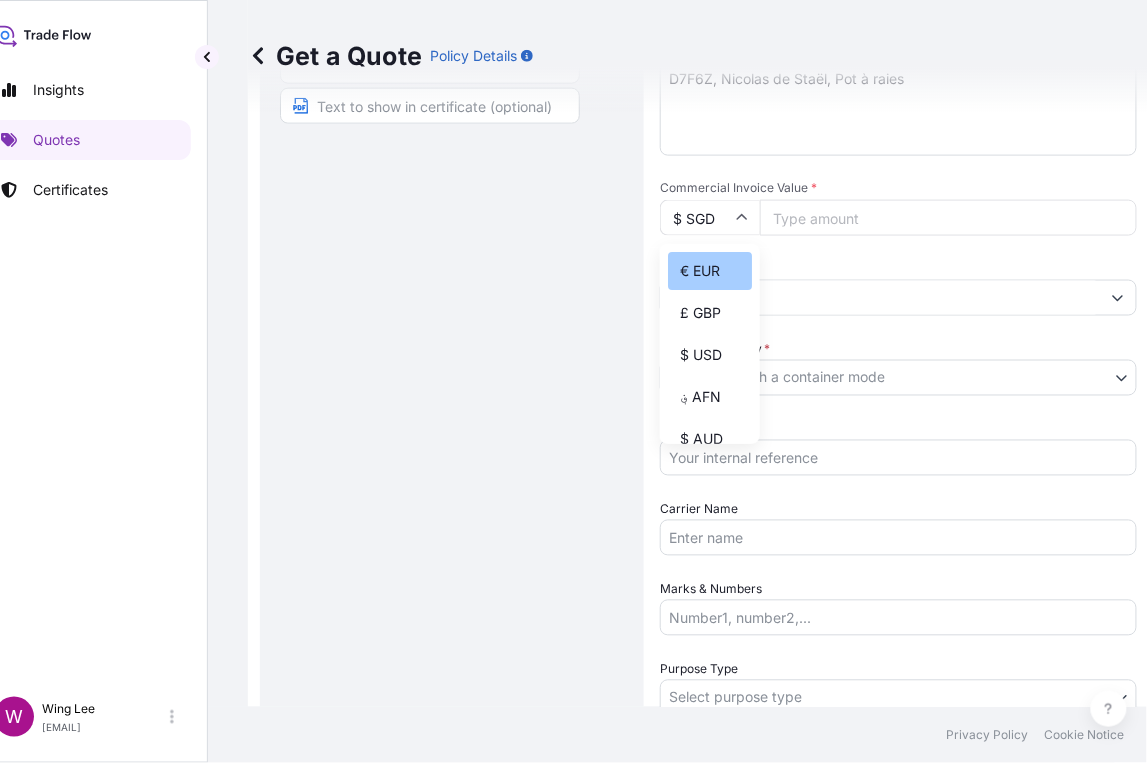 click on "€ EUR" at bounding box center [710, 271] 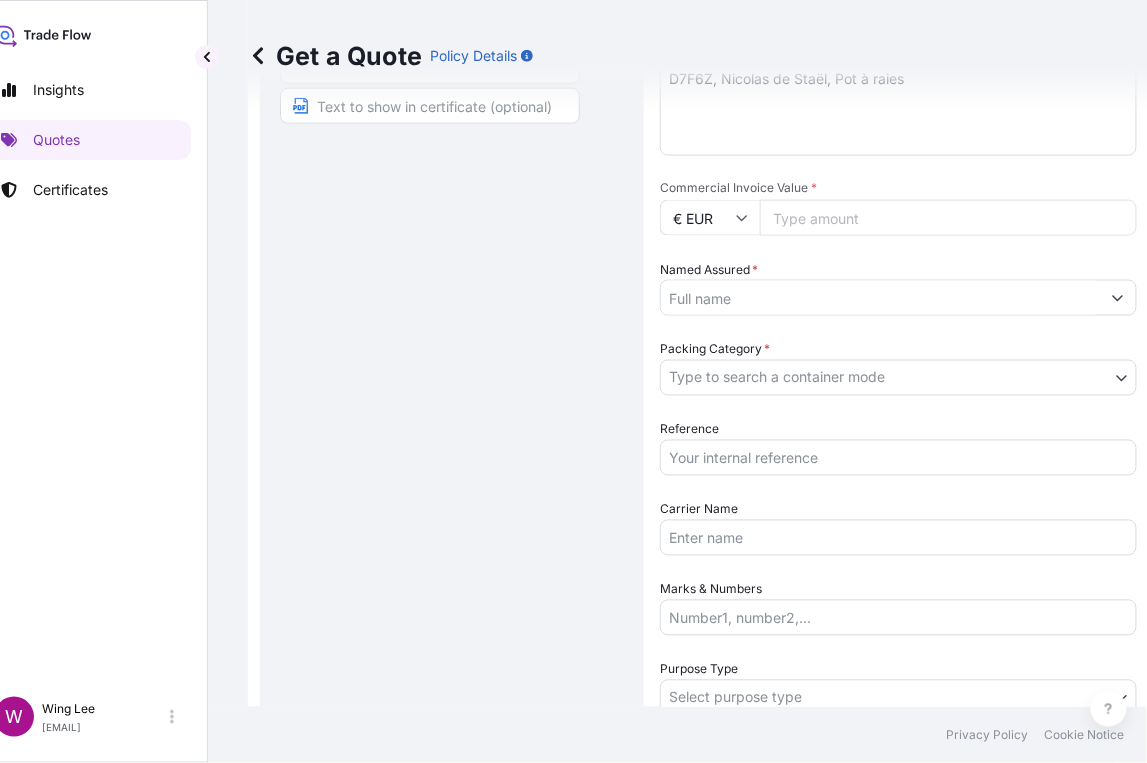 click on "Commercial Invoice Value   *" at bounding box center [948, 218] 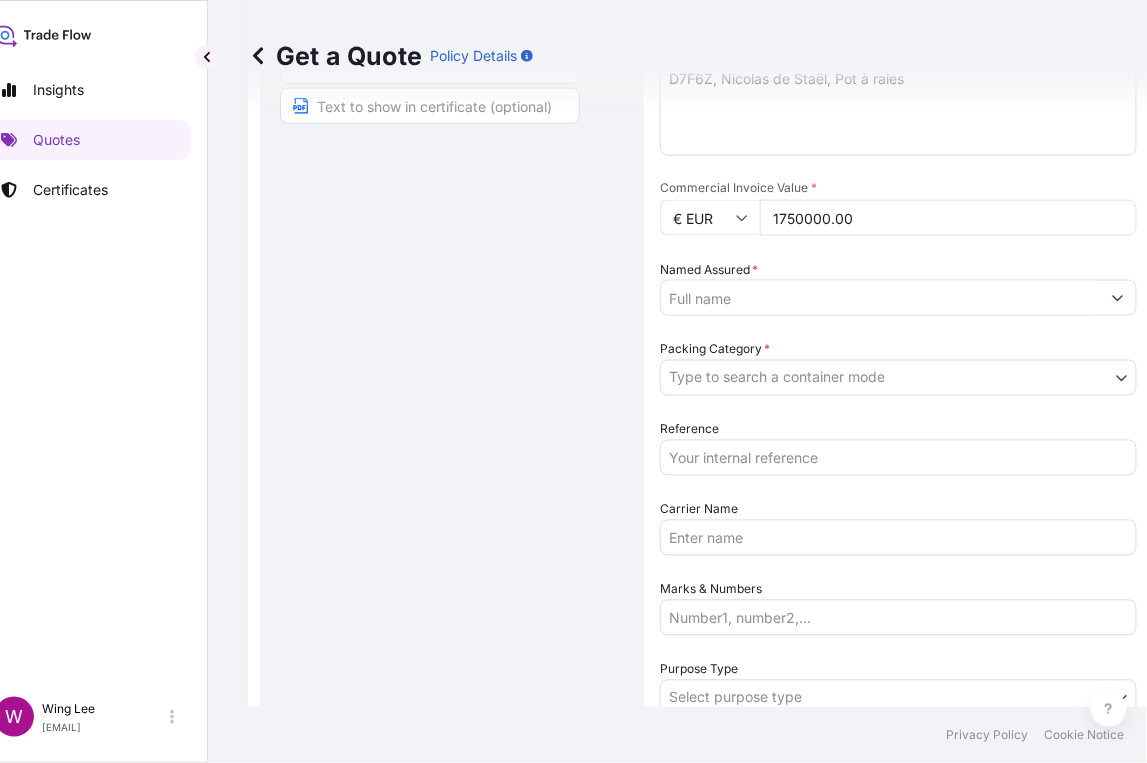 type on "1750000.00" 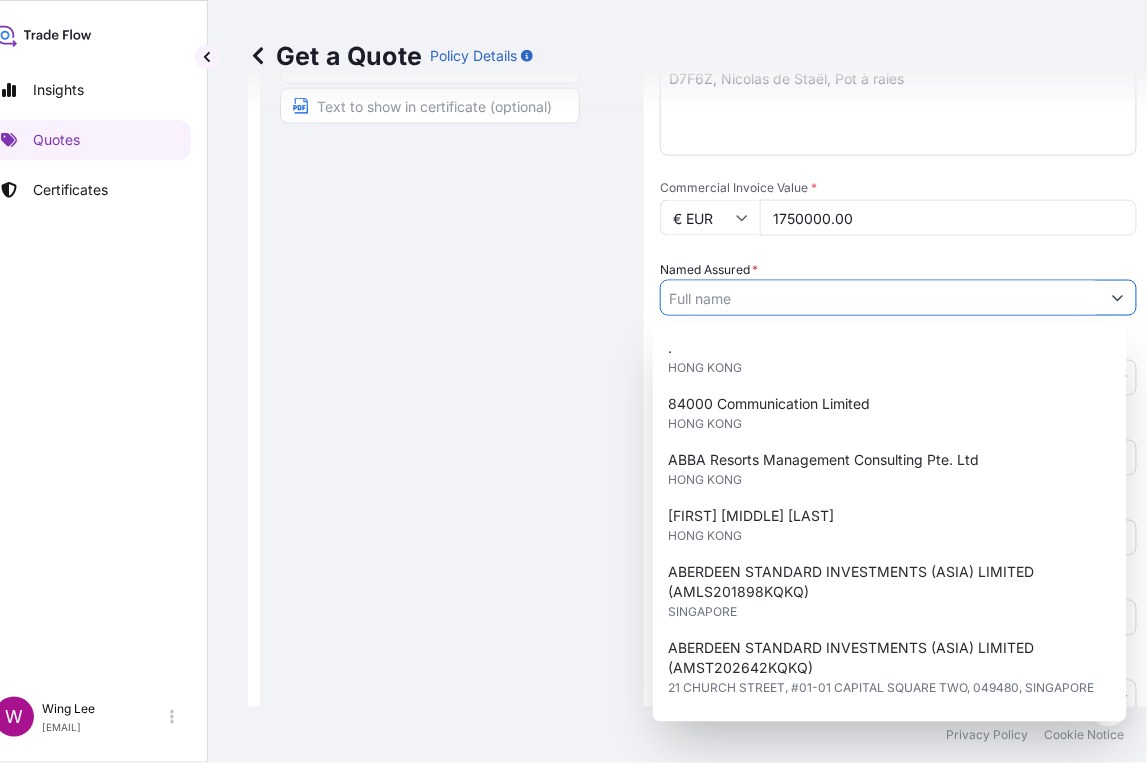 click on "Named Assured *" at bounding box center (880, 298) 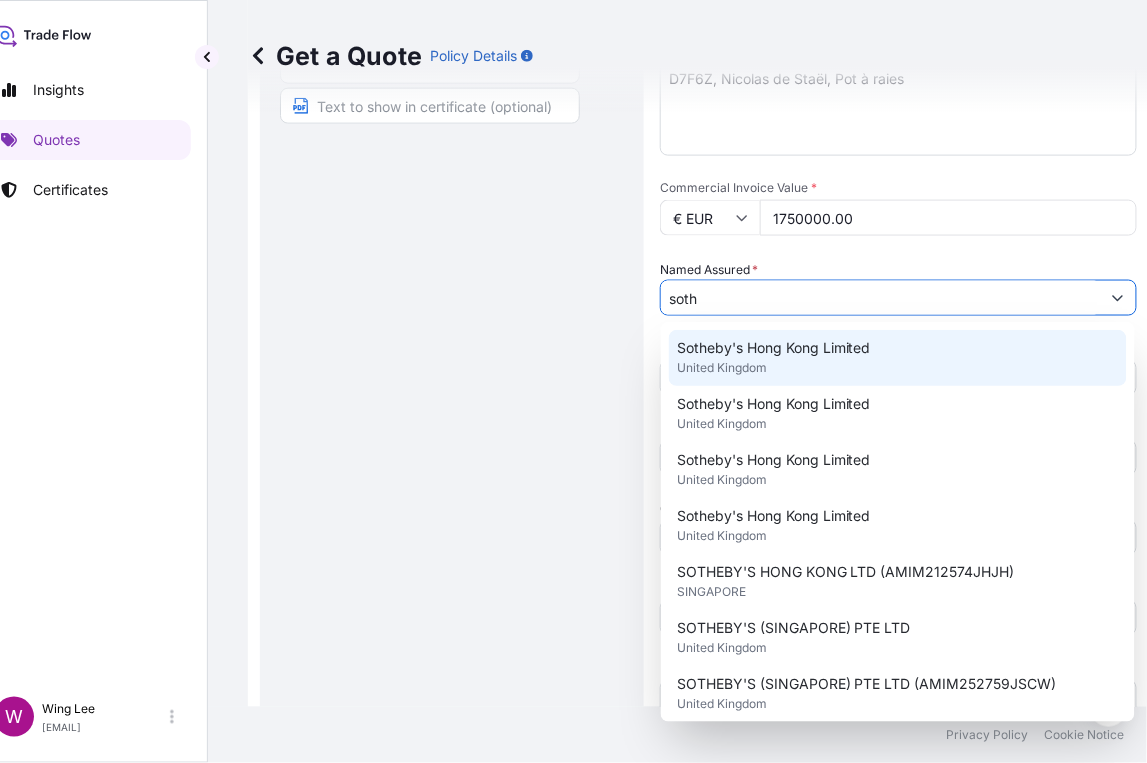 click on "United Kingdom" at bounding box center [722, 368] 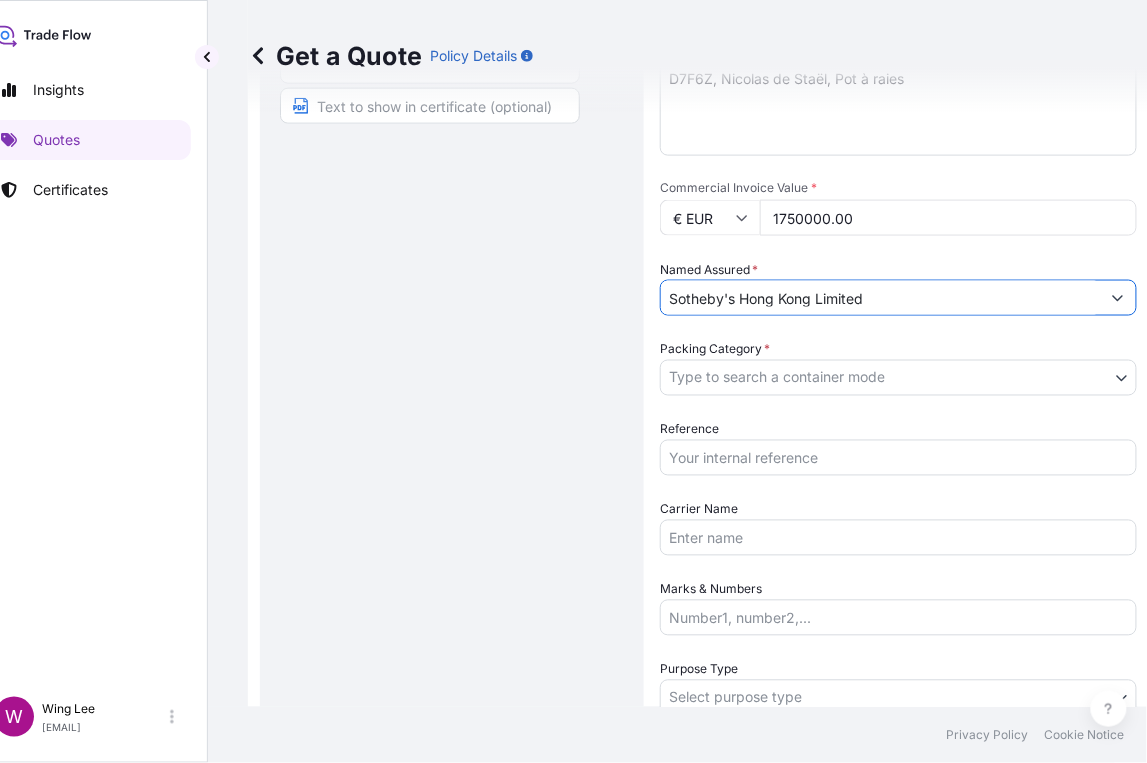 type on "Sotheby's Hong Kong Limited" 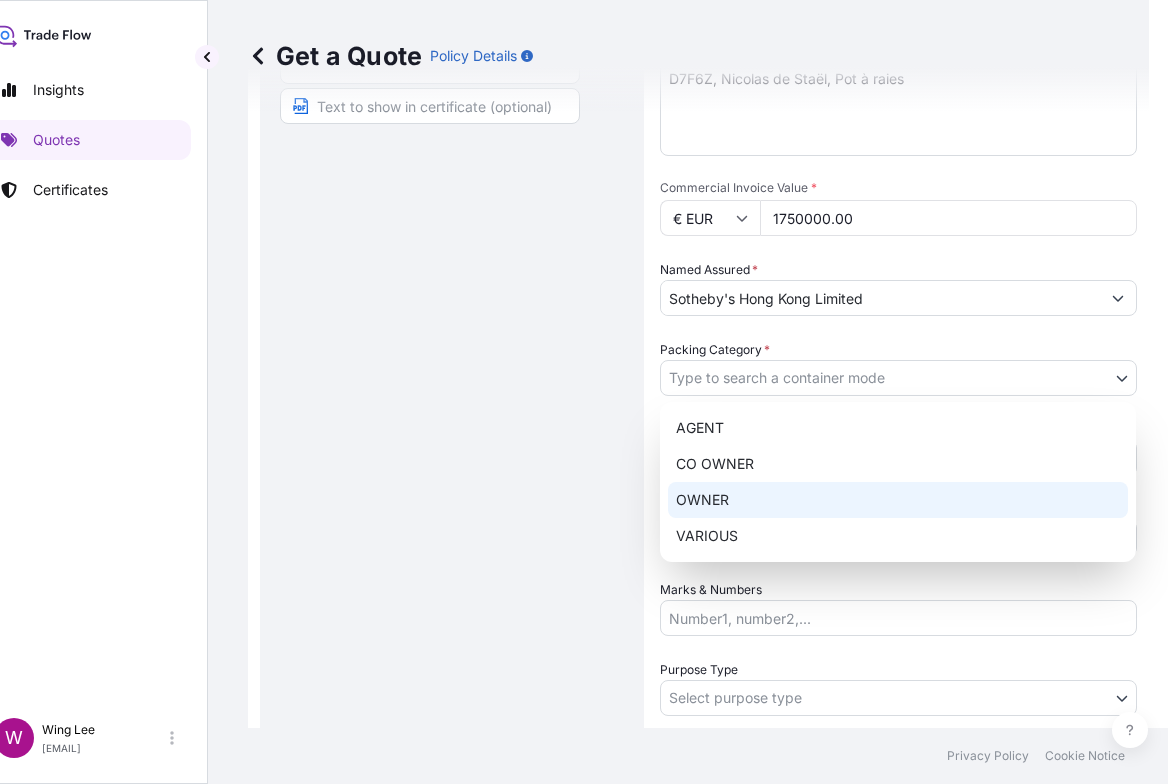 click on "AGENT CO OWNER OWNER VARIOUS" at bounding box center (898, 482) 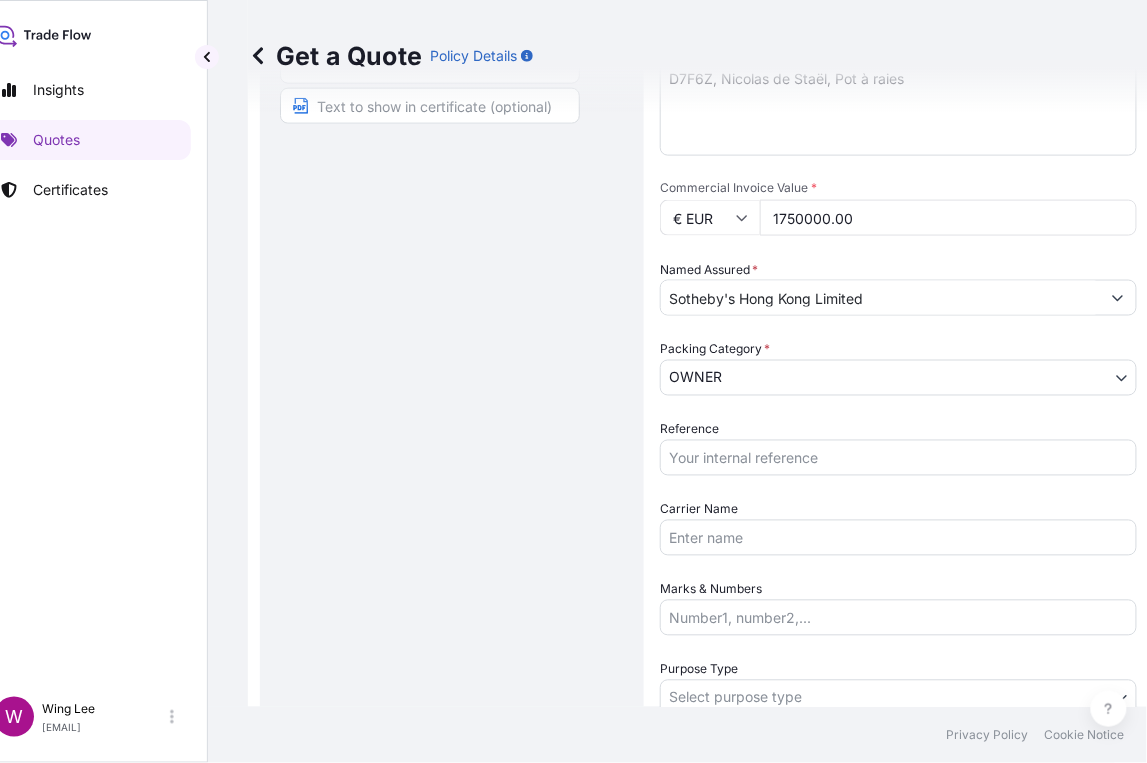 click on "Route Details Reset Route Details Place of loading Road / Inland Road / Inland Origin * Hong Kong Main transport mode LAND COURIER INSTALLATION LAND SEA AIR STORAGE Destination * Hong Kong Road / Inland Road / Inland Place of Discharge" at bounding box center (452, 358) 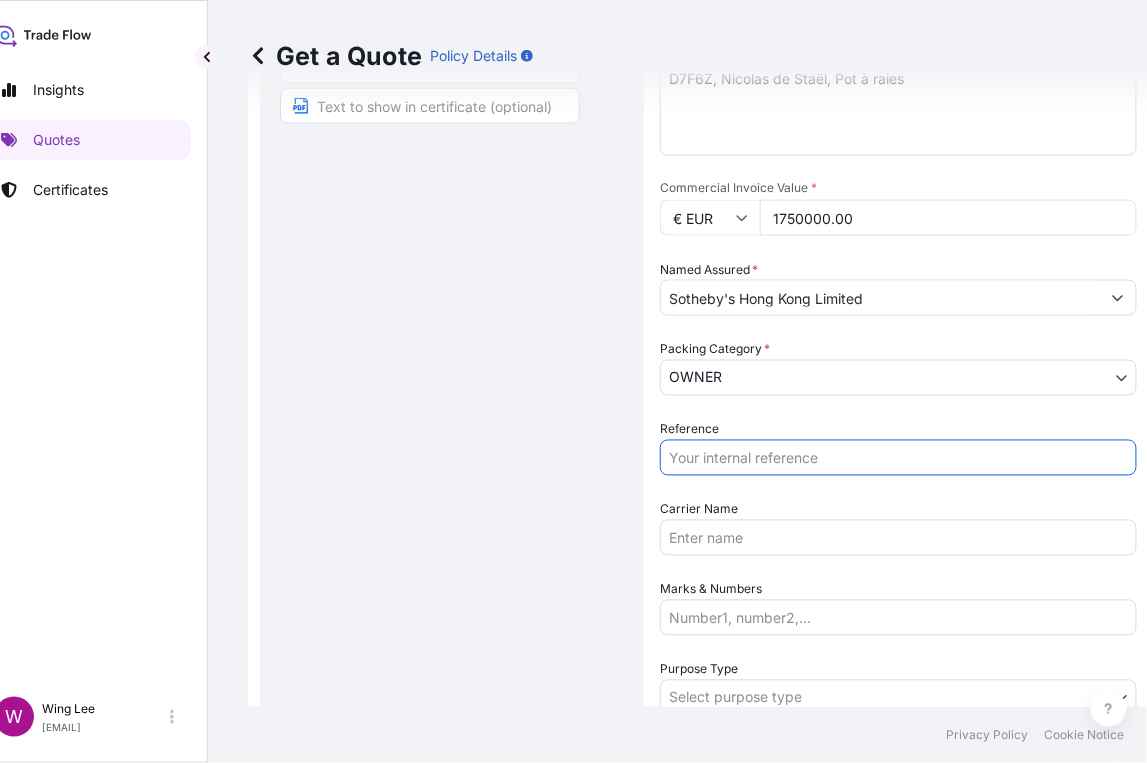 click on "Reference" at bounding box center (898, 458) 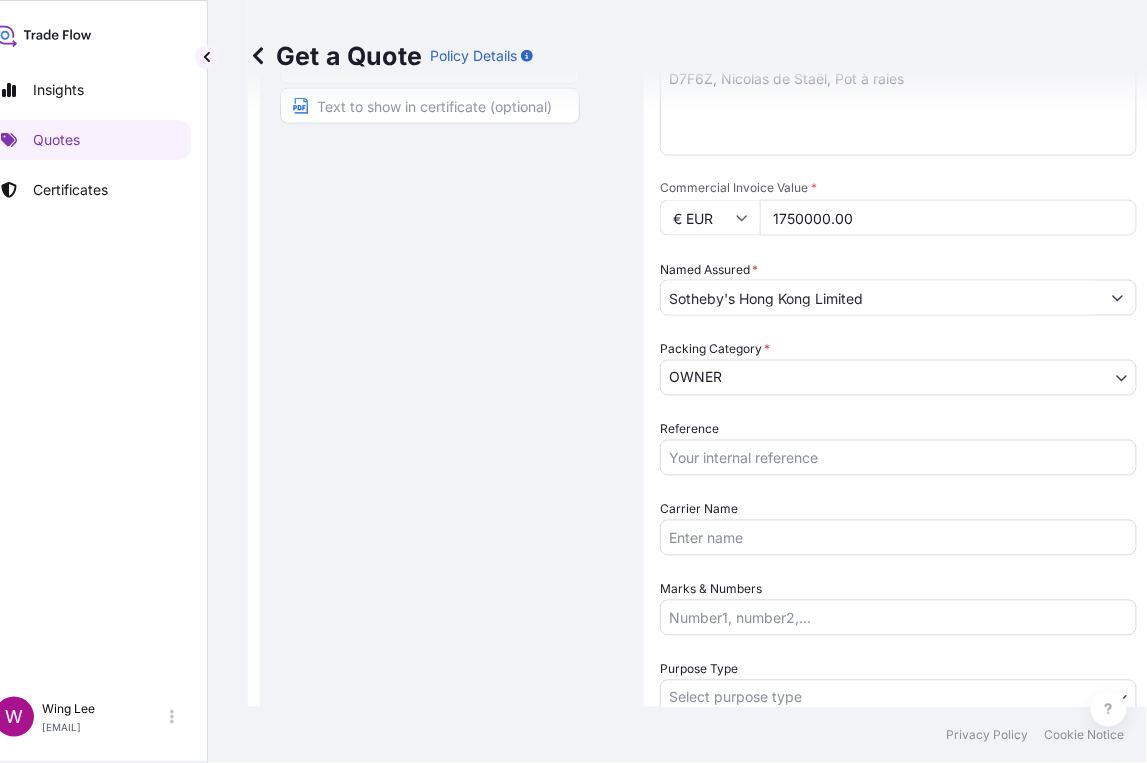click on "Reference" at bounding box center [898, 458] 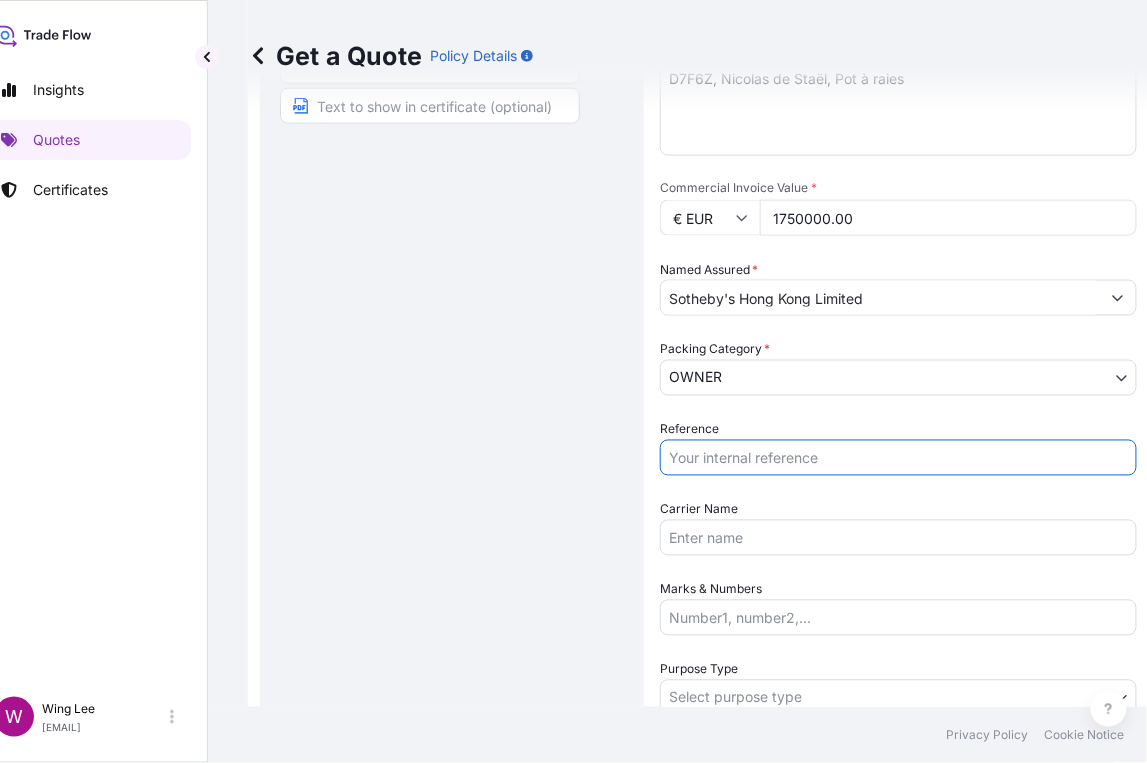 paste on "AMLS258982GMGM" 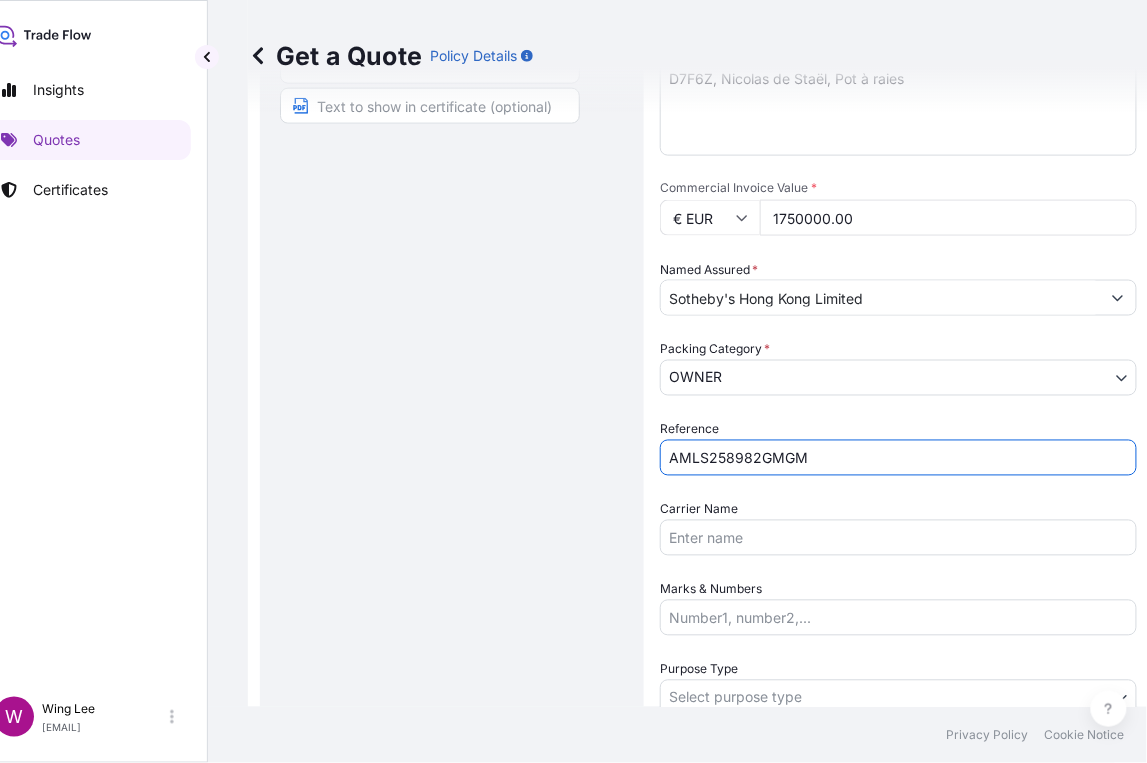 type on "AMLS258982GMGM" 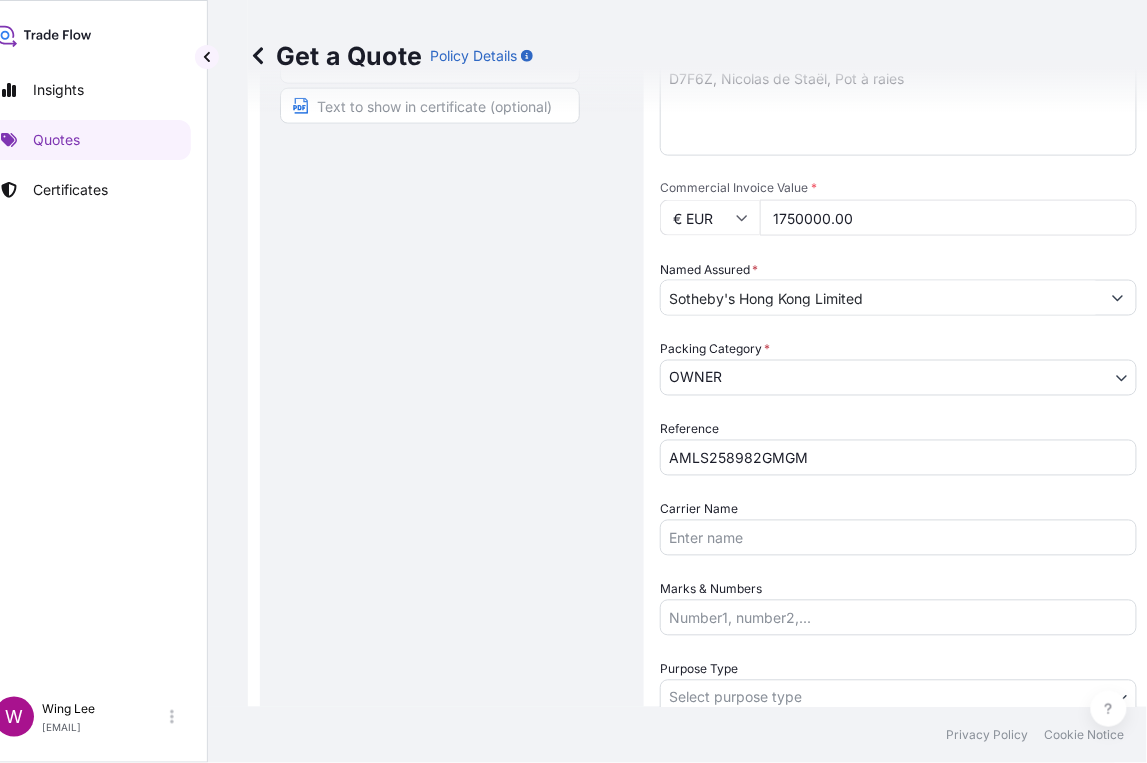 click on "Route Details Reset Route Details Place of loading Road / Inland Road / Inland Origin * Hong Kong Main transport mode LAND COURIER INSTALLATION LAND SEA AIR STORAGE Destination * Hong Kong Road / Inland Road / Inland Place of Discharge" at bounding box center [452, 358] 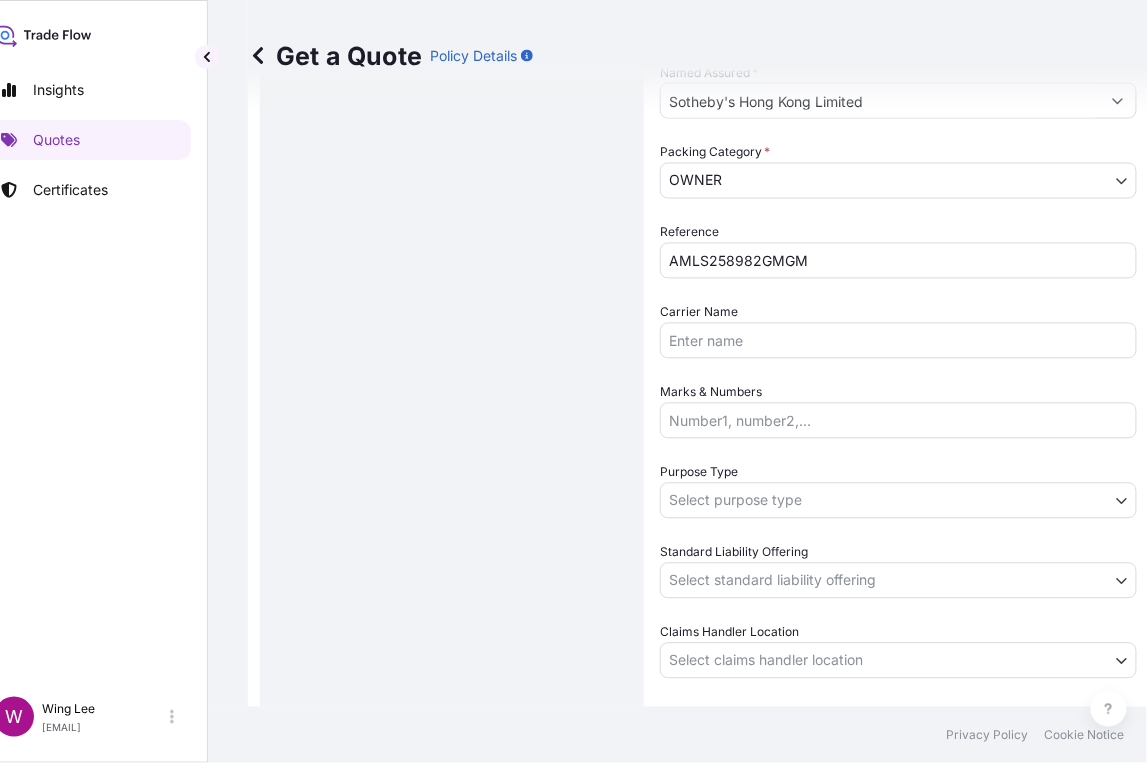 scroll, scrollTop: 698, scrollLeft: 0, axis: vertical 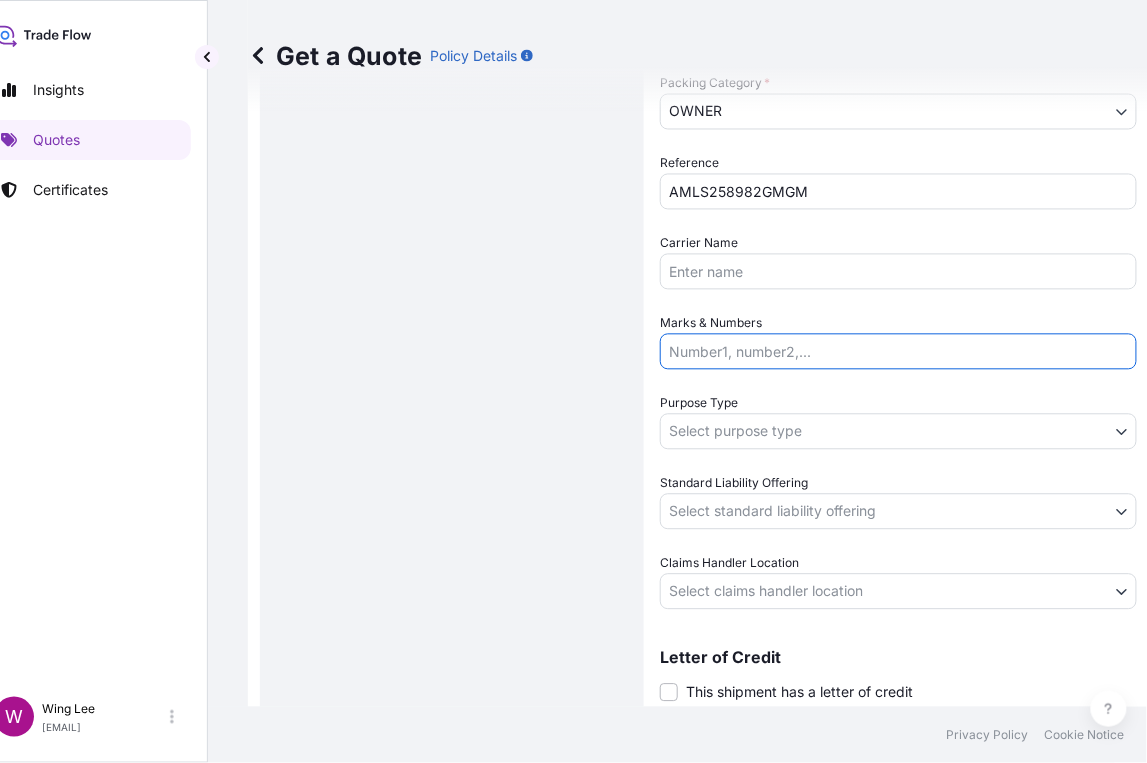 click on "Marks & Numbers" at bounding box center (898, 352) 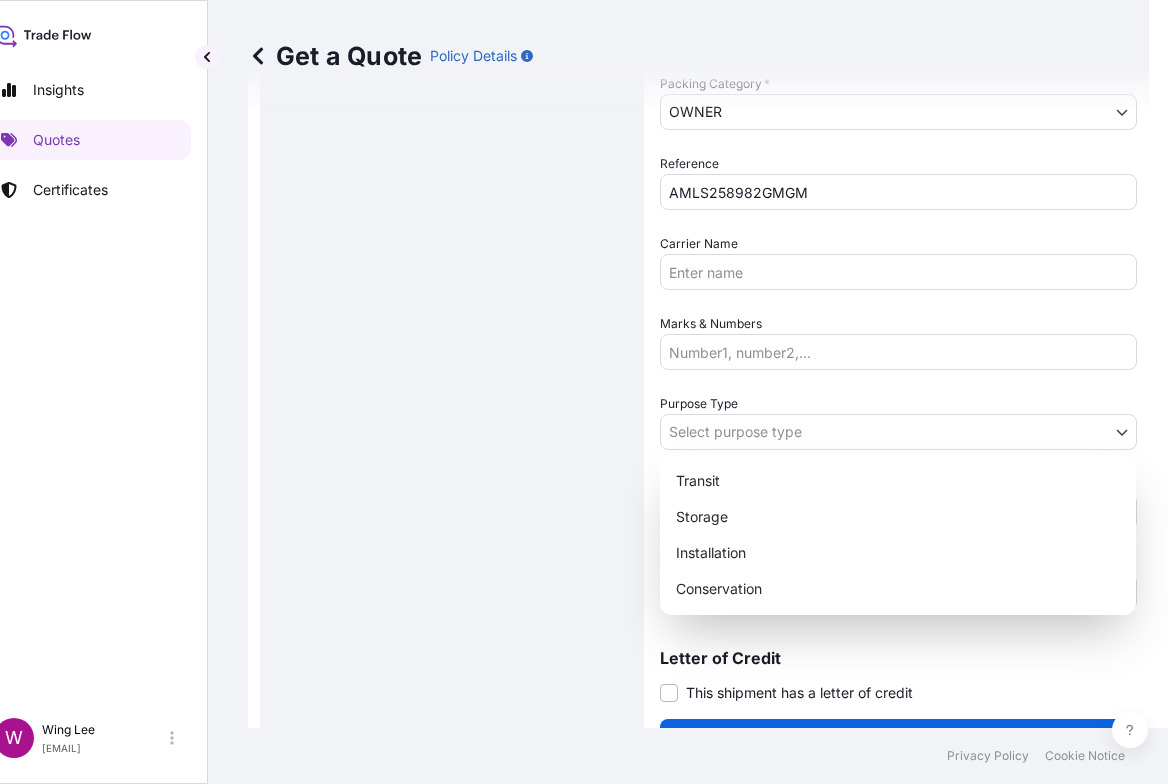click on "Insights Quotes Certificates W Wing   Lee winglee@[EMAIL] Get a Quote Policy Details Route Details Reset Route Details Place of loading Road / Inland Road / Inland Origin * Hong Kong Main transport mode LAND COURIER INSTALLATION LAND SEA AIR STORAGE Destination * Hong Kong Road / Inland Road / Inland Place of Discharge Coverage Type Excluding hoisting Including hoisting Packing/unpacking only Shipment Details Date of Departure * 06 / 08 / 2025 Cargo Category * NON-FRAGILE Description of Cargo * D7F6Z, [NAME], Pot à raies Commercial Invoice Value   * € EUR 1750000.00 Named Assured * Sotheby's Hong Kong Limited Packing Category * OWNER AGENT CO-OWNER OWNER Various Reference AMLS258982GMGM Carrier Name Marks & Numbers Purpose Type Select purpose type Transit Storage Installation Conservation Standard Liability Offering Select standard liability offering Yes No Claims Handler Location Select claims handler location Hong Kong Singapore Letter of Credit This shipment has a letter of credit" at bounding box center (541, 392) 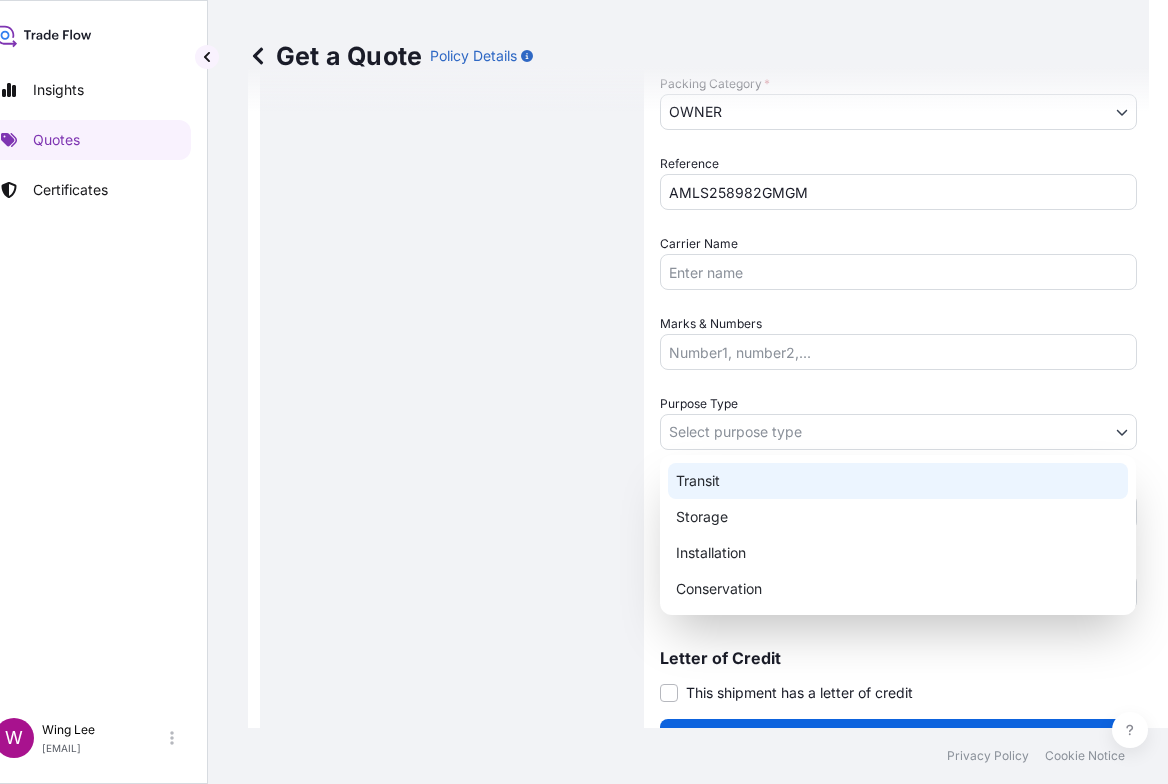 click on "Transit" at bounding box center [898, 481] 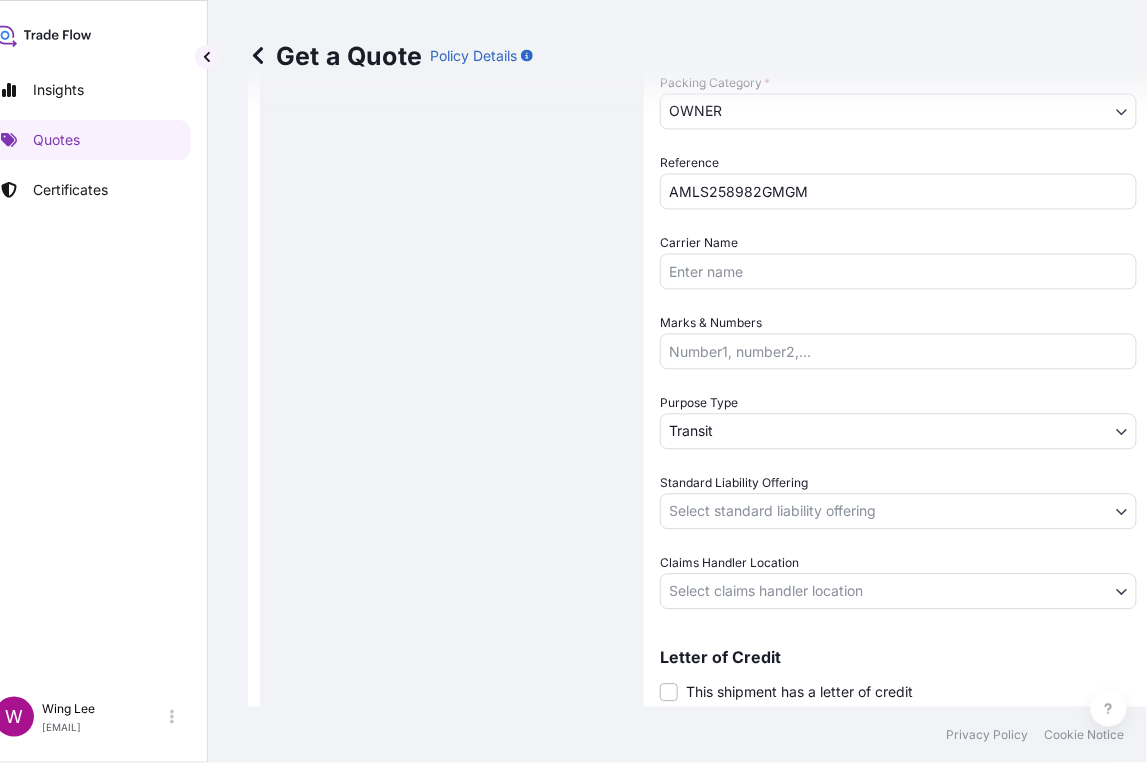 click on "Route Details Reset Route Details Place of loading Road / Inland Road / Inland Origin * Hong Kong Main transport mode LAND COURIER INSTALLATION LAND SEA AIR STORAGE Destination * Hong Kong Road / Inland Road / Inland Place of Discharge" at bounding box center [452, 92] 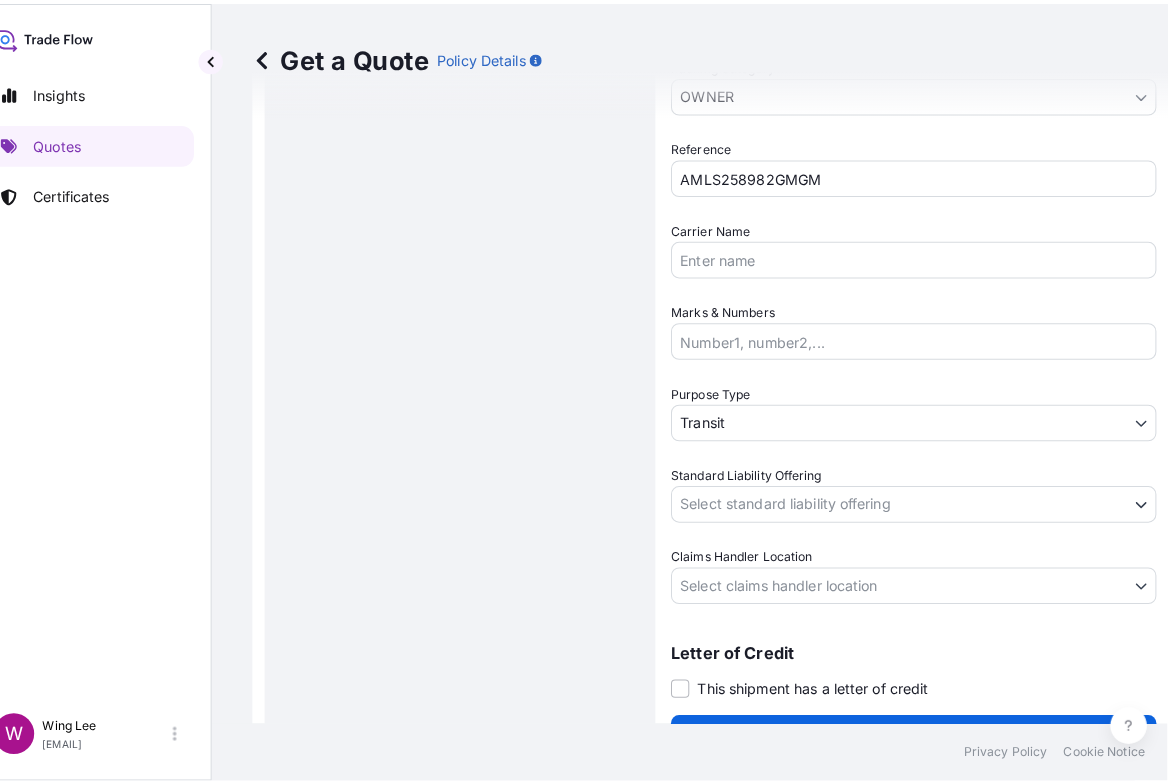 scroll, scrollTop: 738, scrollLeft: 0, axis: vertical 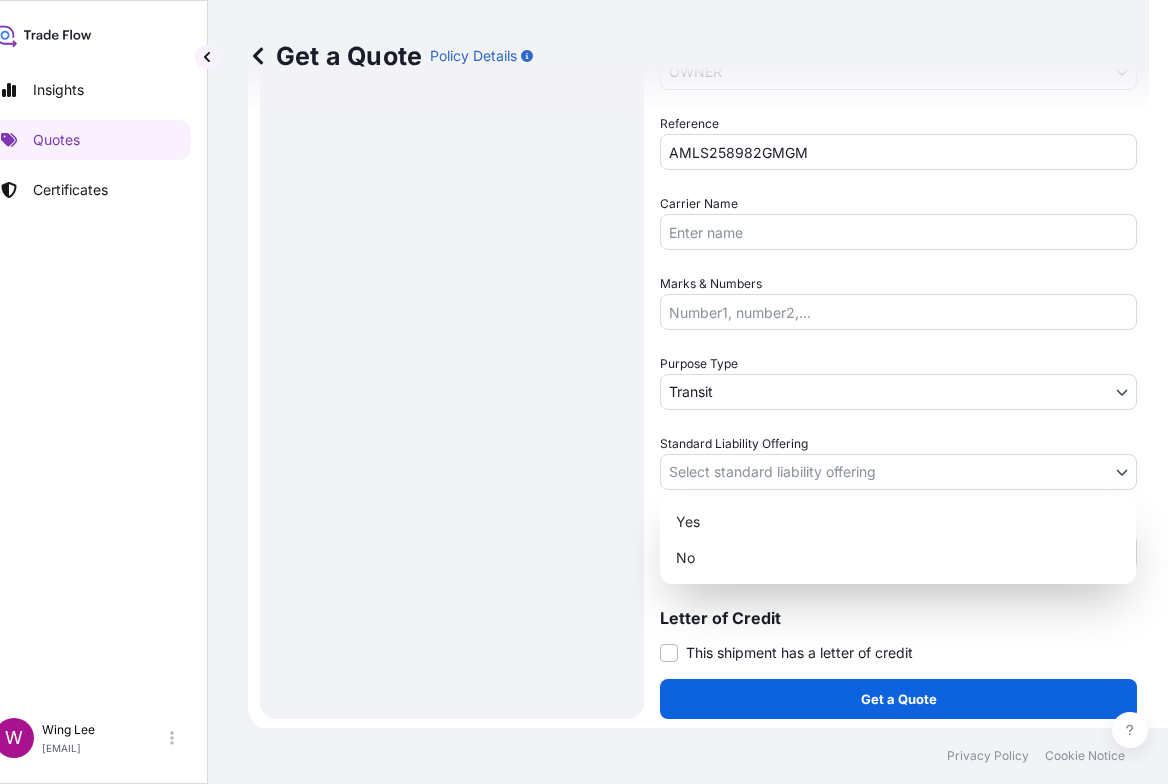 click on "Insights Quotes Certificates W Wing   Lee winglee@[EMAIL] Get a Quote Policy Details Route Details Reset Route Details Place of loading Road / Inland Road / Inland Origin * Hong Kong Main transport mode LAND COURIER INSTALLATION LAND SEA AIR STORAGE Destination * Hong Kong Road / Inland Road / Inland Place of Discharge Coverage Type Excluding hoisting Including hoisting Packing/unpacking only Shipment Details Date of Departure * 06 / 08 / 2025 Cargo Category * NON-FRAGILE Description of Cargo * D7F6Z, [NAME], Pot à raies Commercial Invoice Value   * € EUR 1750000.00 Named Assured * Sotheby's Hong Kong Limited Packing Category * OWNER AGENT CO-OWNER OWNER Various Reference AMLS258982GMGM Carrier Name Marks & Numbers Purpose Type Transit Transit Storage Installation Conservation Standard Liability Offering Select standard liability offering Yes No Claims Handler Location Select claims handler location Hong Kong Singapore Letter of Credit This shipment has a letter of credit *
0" at bounding box center [541, 392] 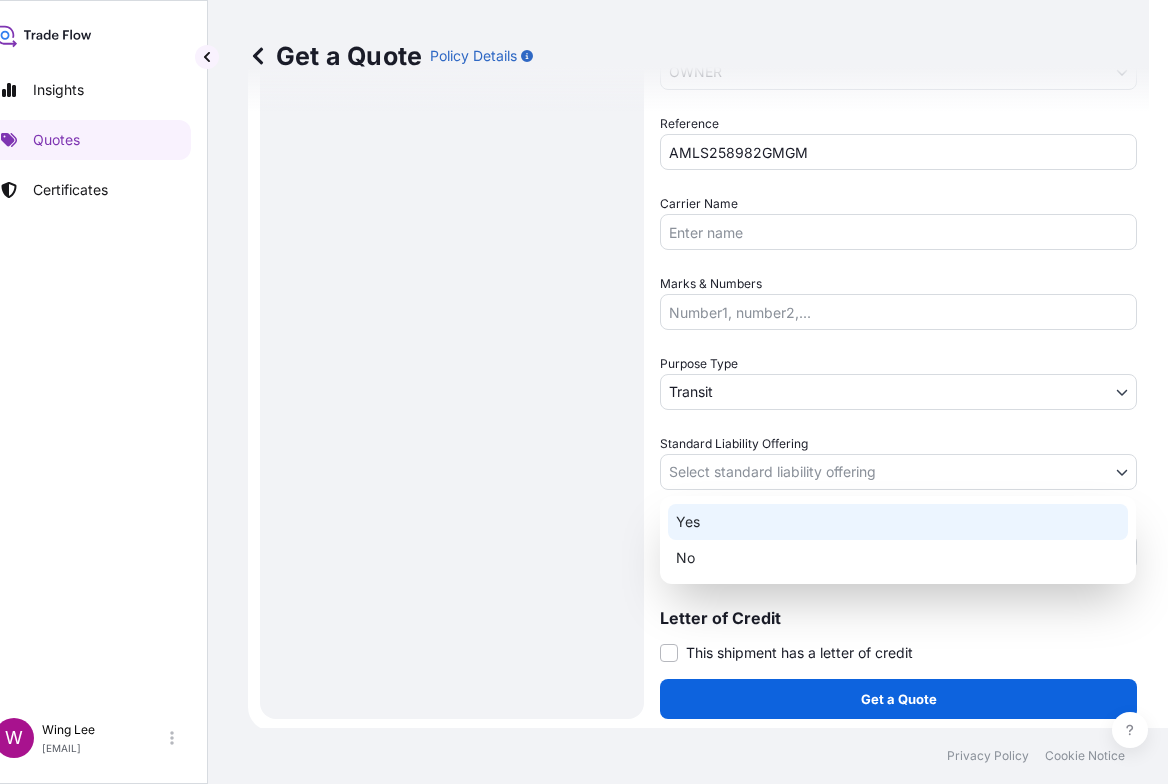 click on "Yes" at bounding box center (898, 522) 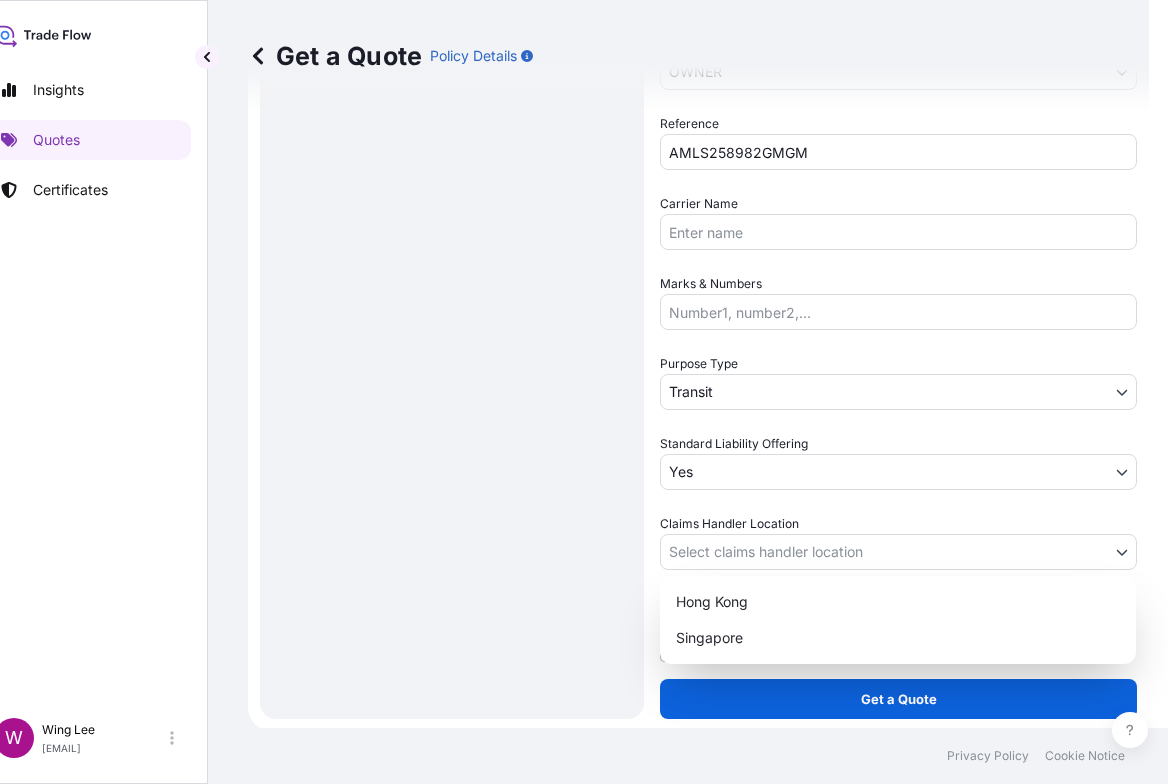 click on "Insights Quotes Certificates W Wing   Lee winglee@[EMAIL] Get a Quote Policy Details Route Details Reset Route Details Place of loading Road / Inland Road / Inland Origin * Hong Kong Main transport mode LAND COURIER INSTALLATION LAND SEA AIR STORAGE Destination * Hong Kong Road / Inland Road / Inland Place of Discharge Coverage Type Excluding hoisting Including hoisting Packing/unpacking only Shipment Details Date of Departure * 06 / 08 / 2025 Cargo Category * NON-FRAGILE Description of Cargo * D7F6Z, [NAME], Pot à raies Commercial Invoice Value   * € EUR 1750000.00 Named Assured * Sotheby's Hong Kong Limited Packing Category * OWNER AGENT CO-OWNER OWNER Various Reference AMLS258982GMGM Carrier Name Marks & Numbers Purpose Type Transit Transit Storage Installation Conservation Standard Liability Offering Yes Yes No Claims Handler Location Select claims handler location Hong Kong Singapore Letter of Credit This shipment has a letter of credit Letter of credit * Get a Quote
0" at bounding box center [541, 392] 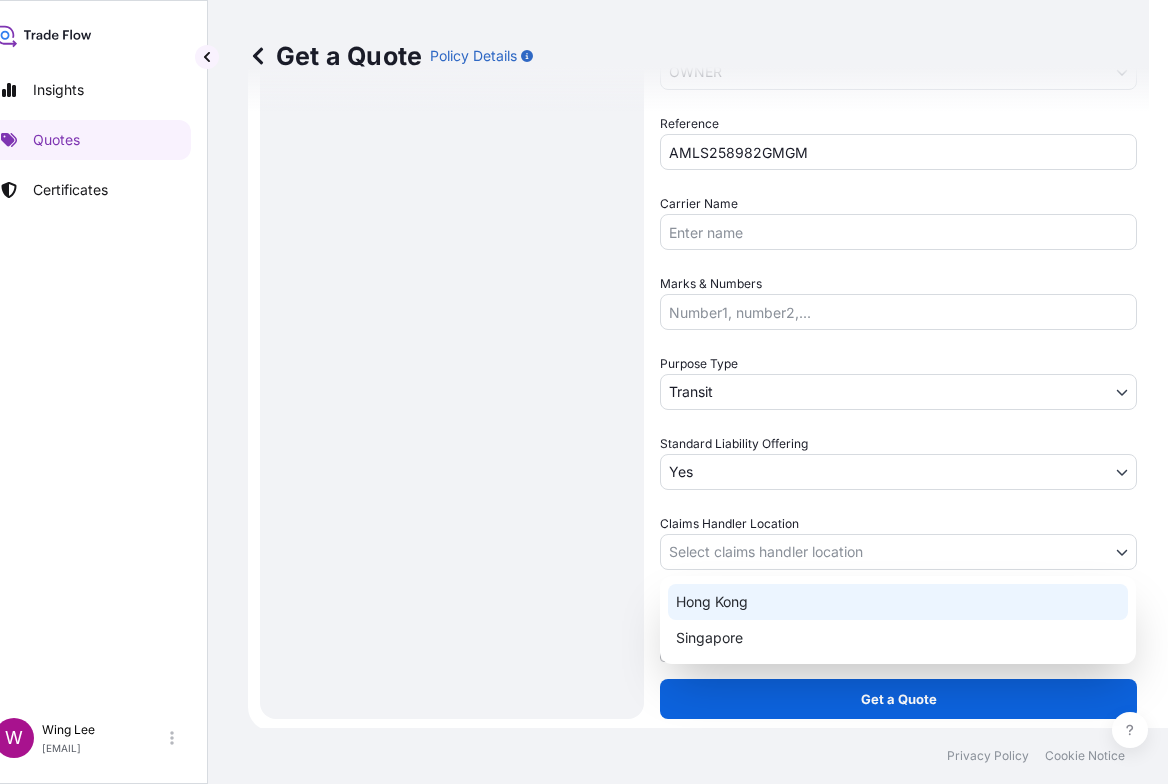 click on "Hong Kong" at bounding box center [898, 602] 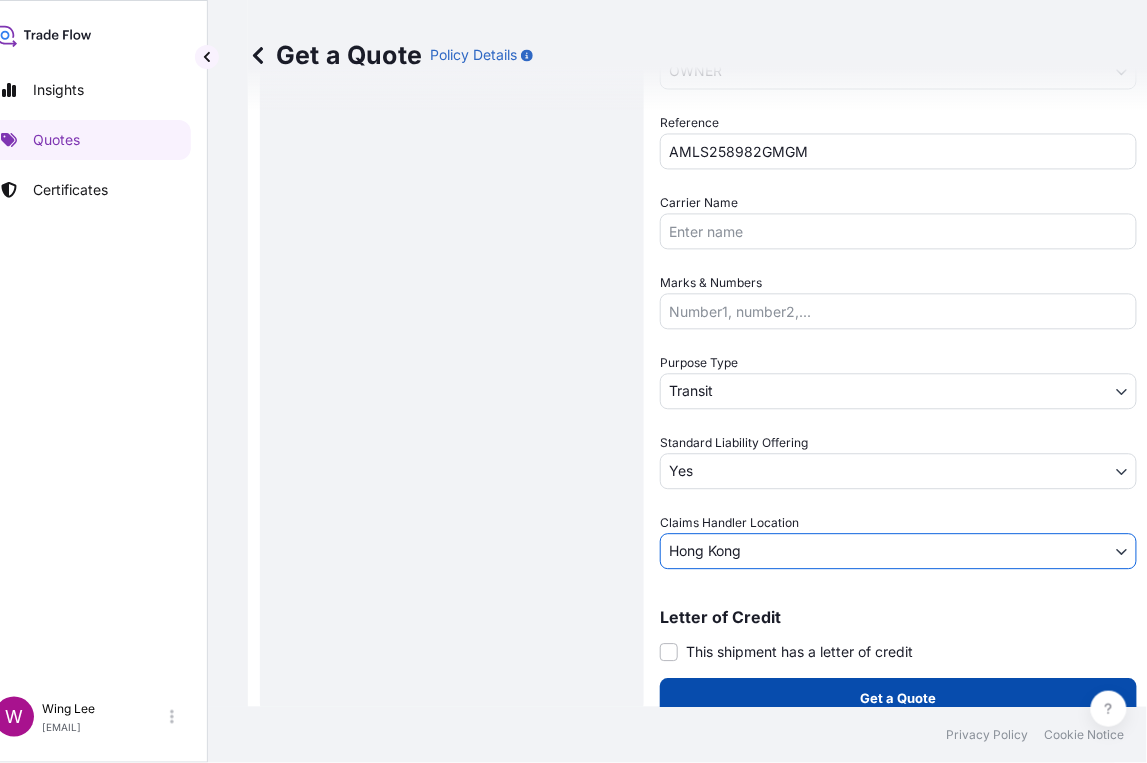 click on "Get a Quote" at bounding box center (898, 699) 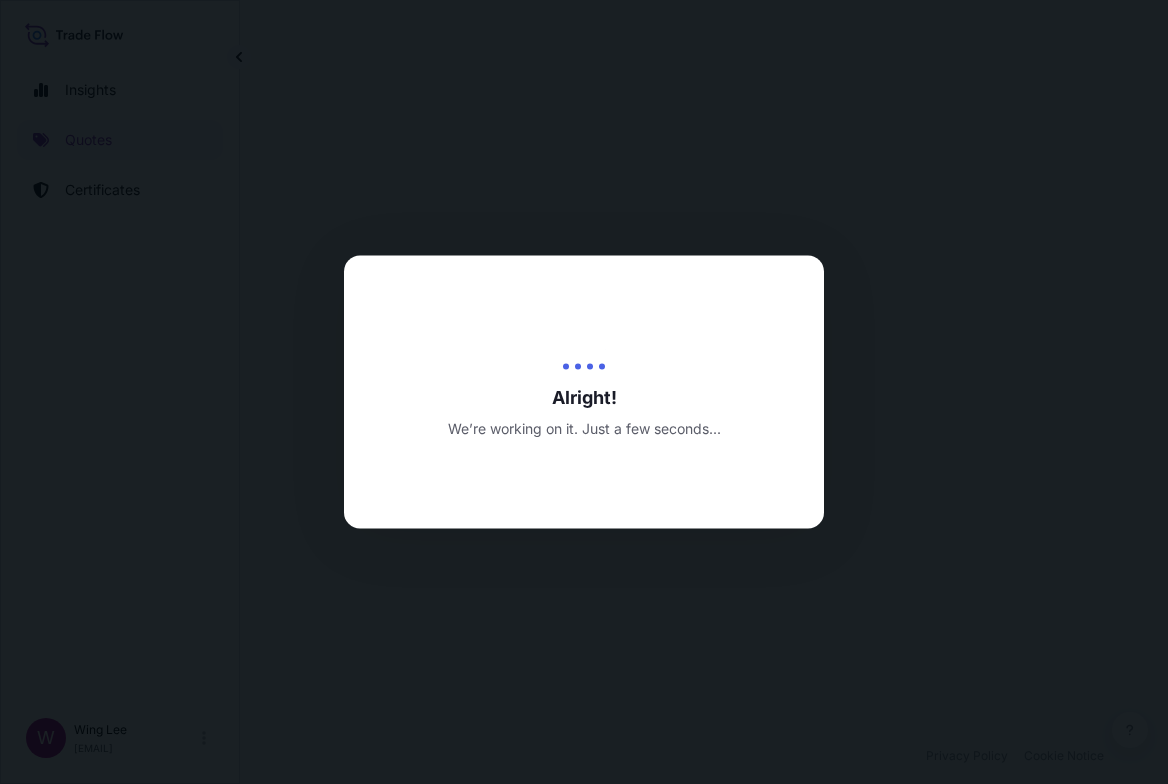 scroll, scrollTop: 0, scrollLeft: 0, axis: both 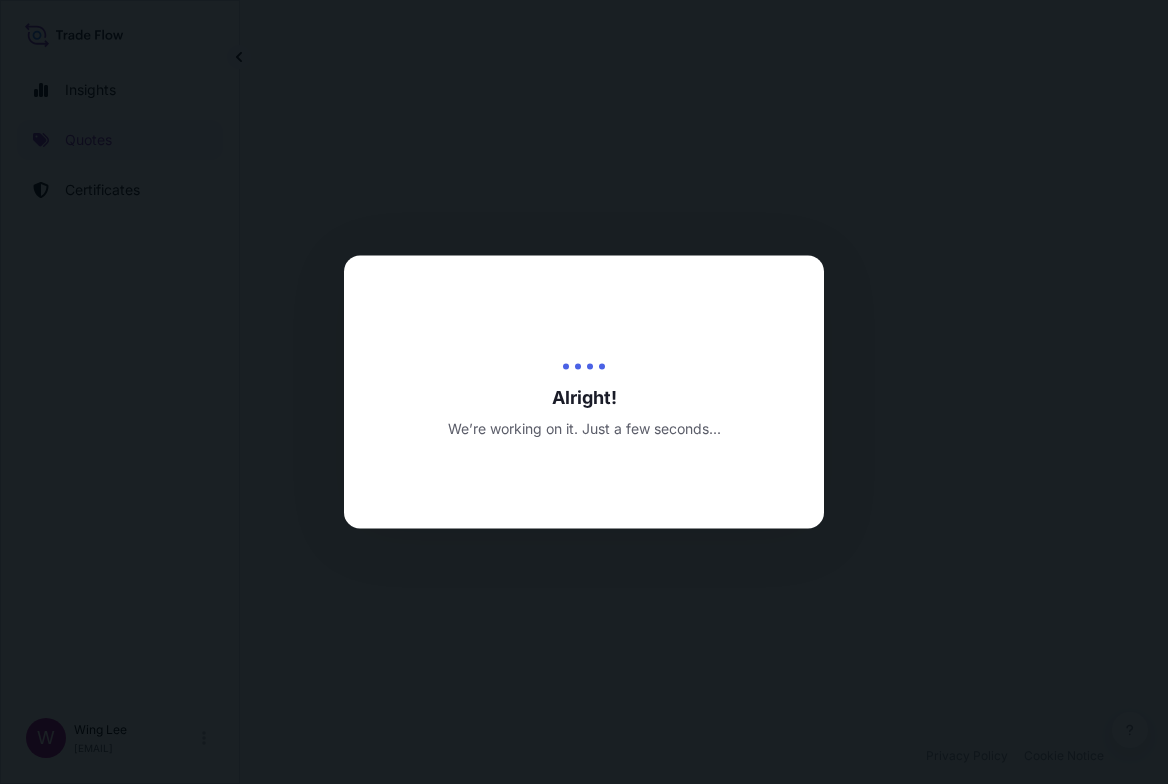 select on "LAND" 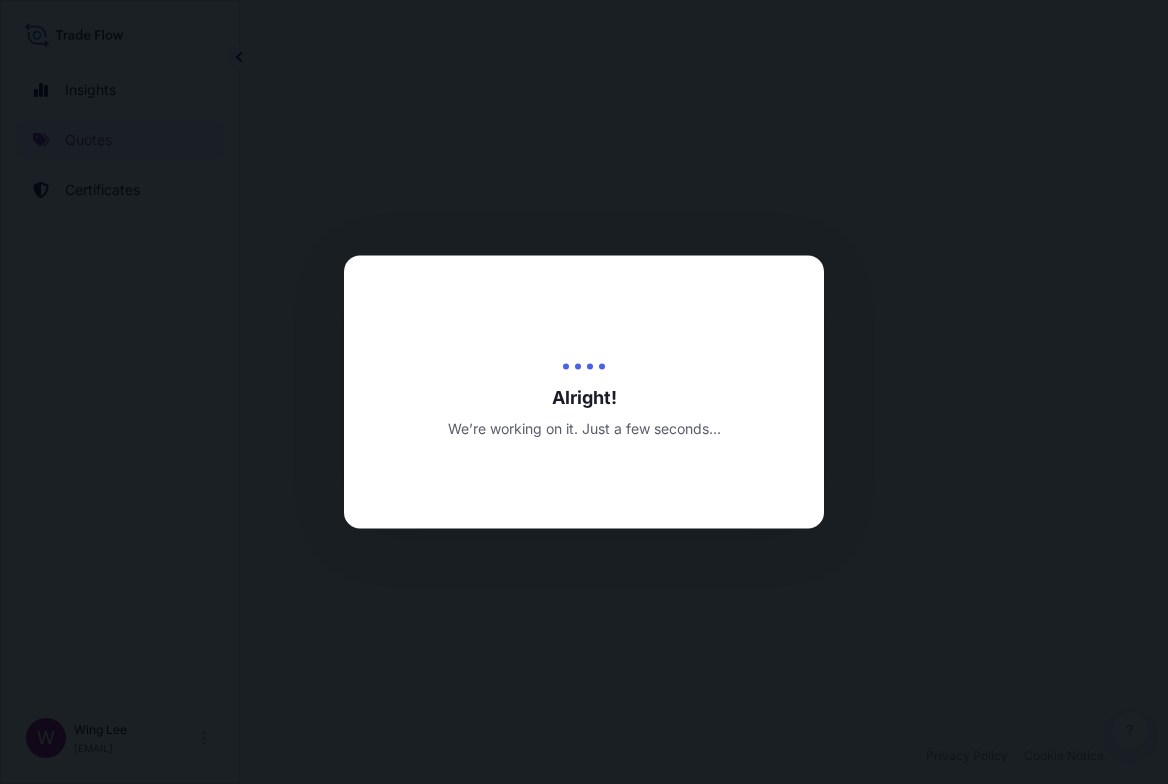select on "27" 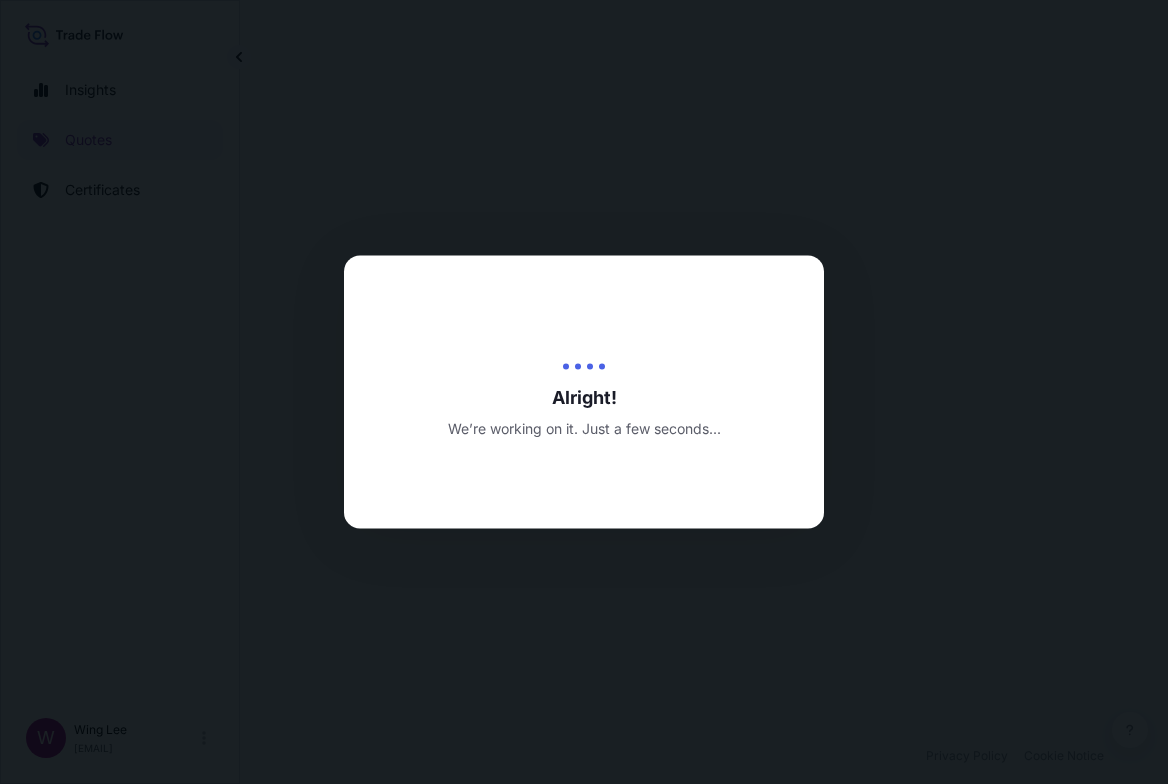 select on "Transit" 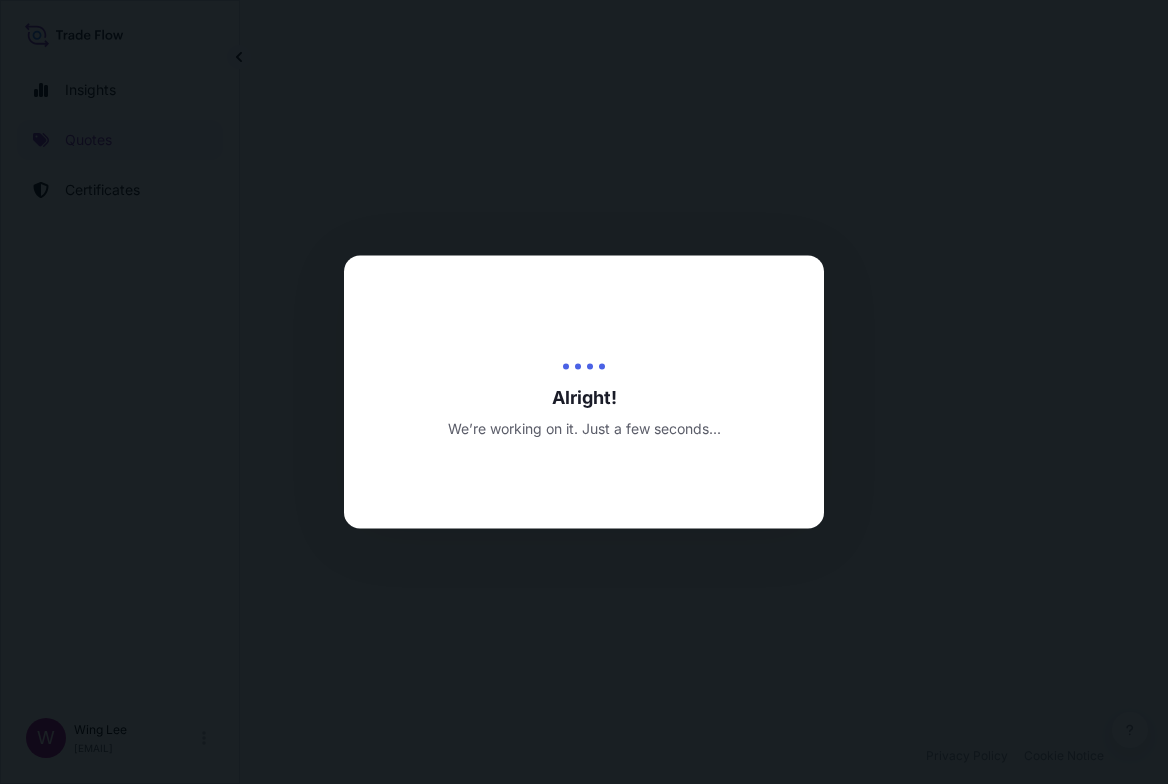 select on "Yes" 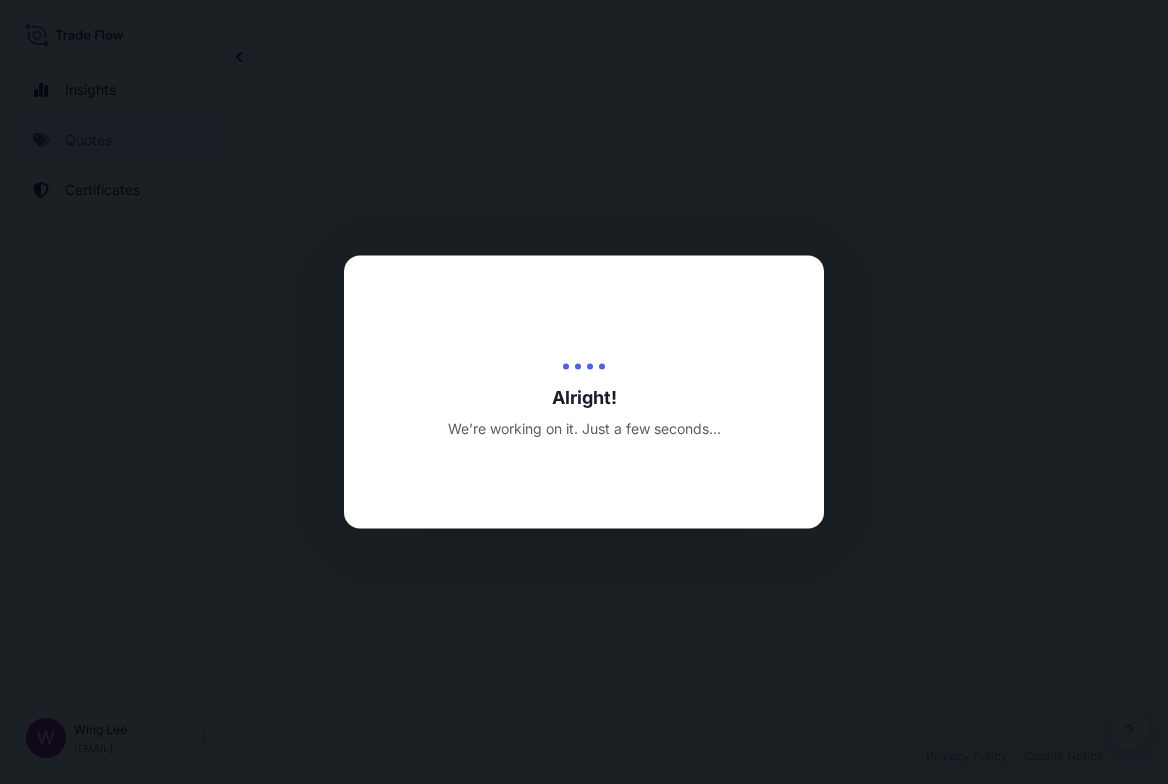 select on "Hong Kong" 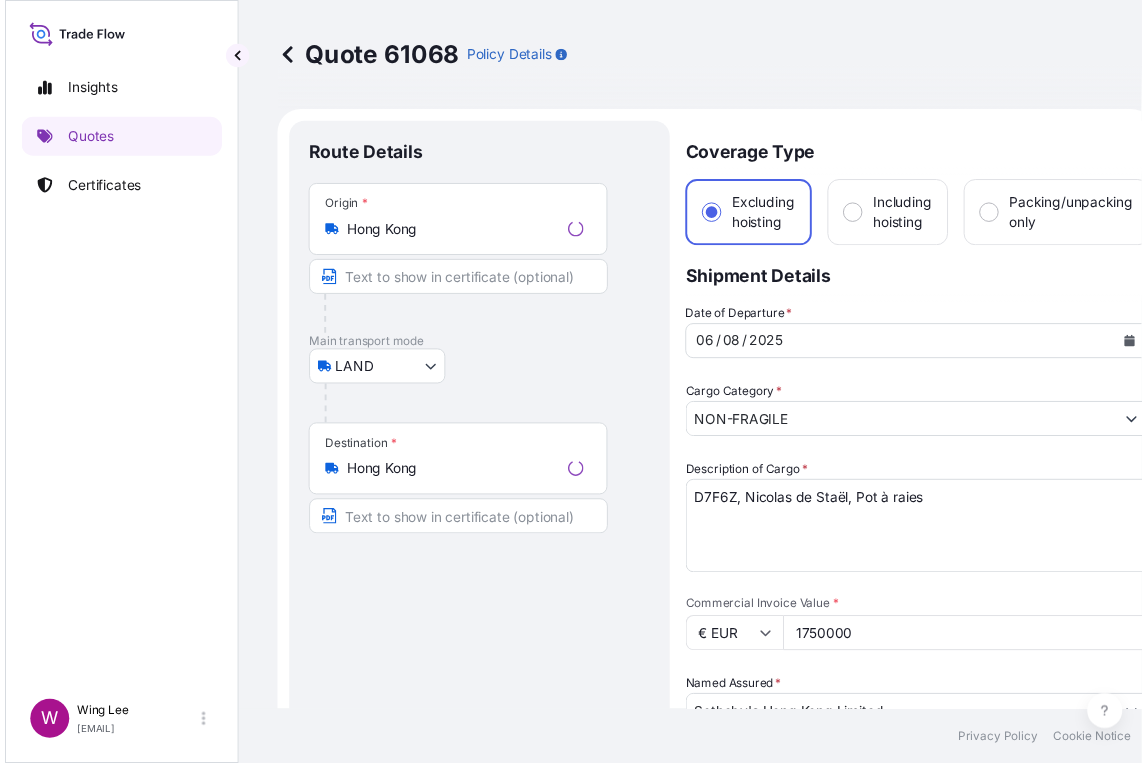 scroll, scrollTop: 0, scrollLeft: 32, axis: horizontal 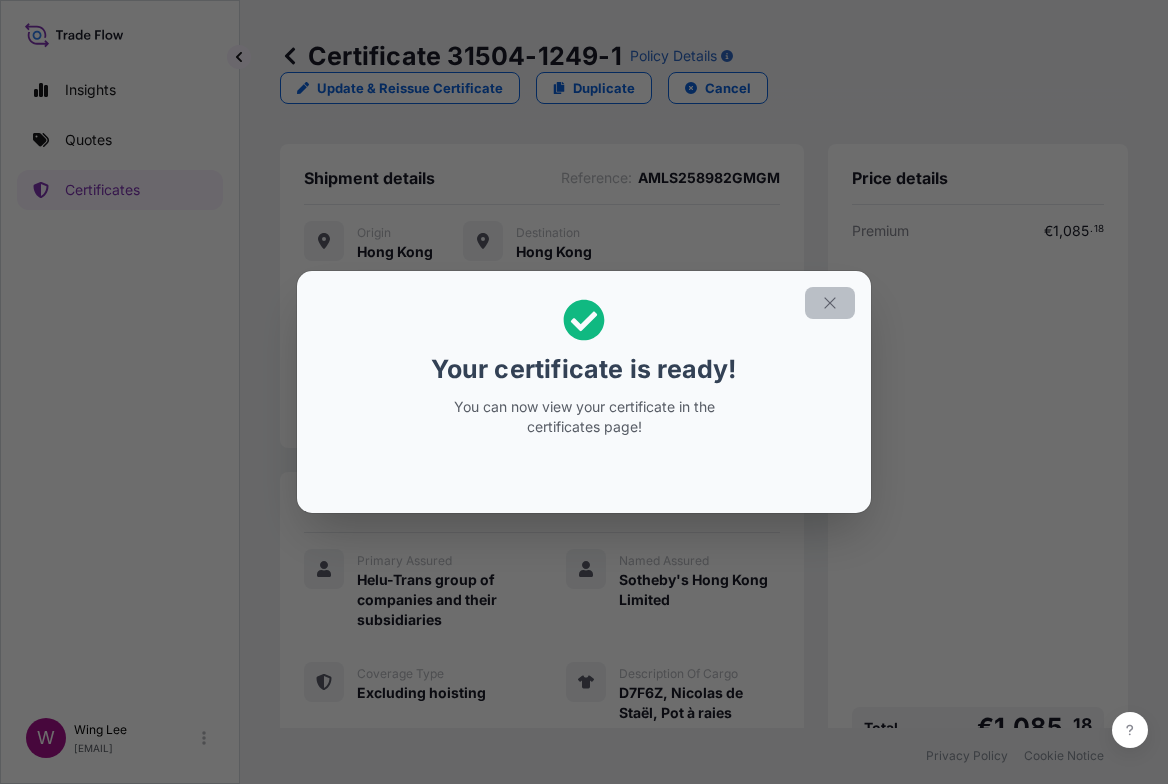 click 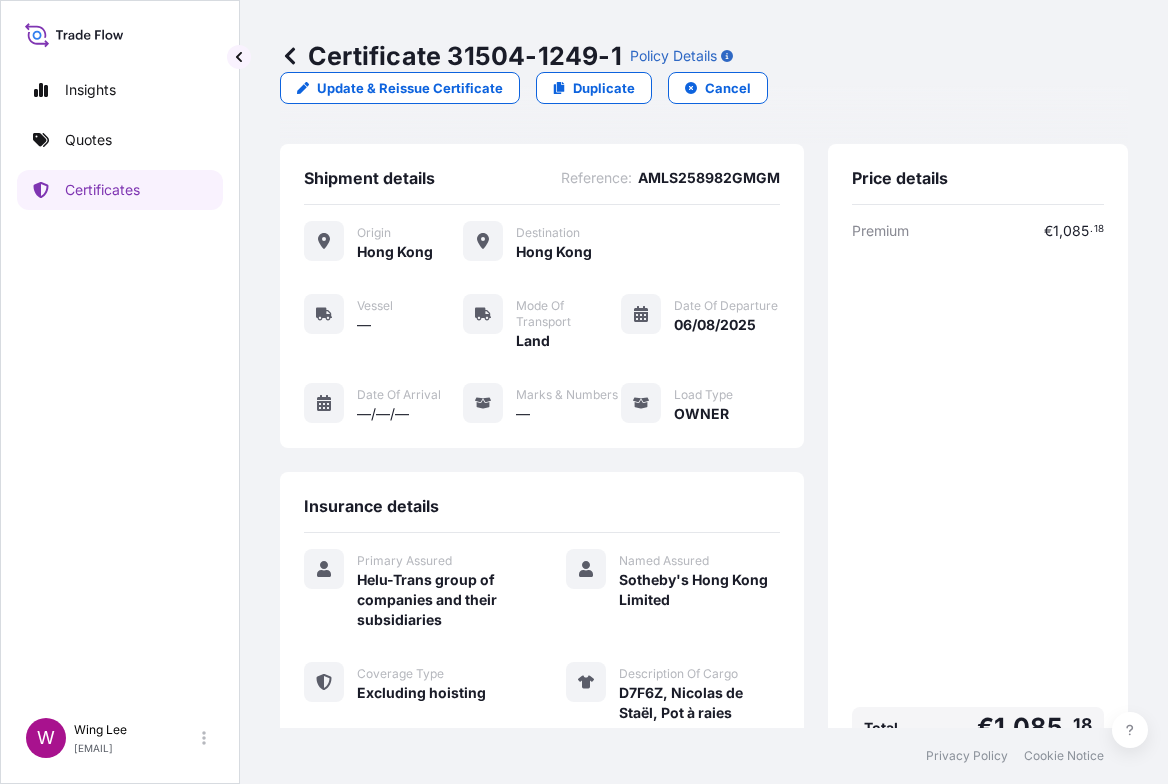 scroll, scrollTop: 311, scrollLeft: 0, axis: vertical 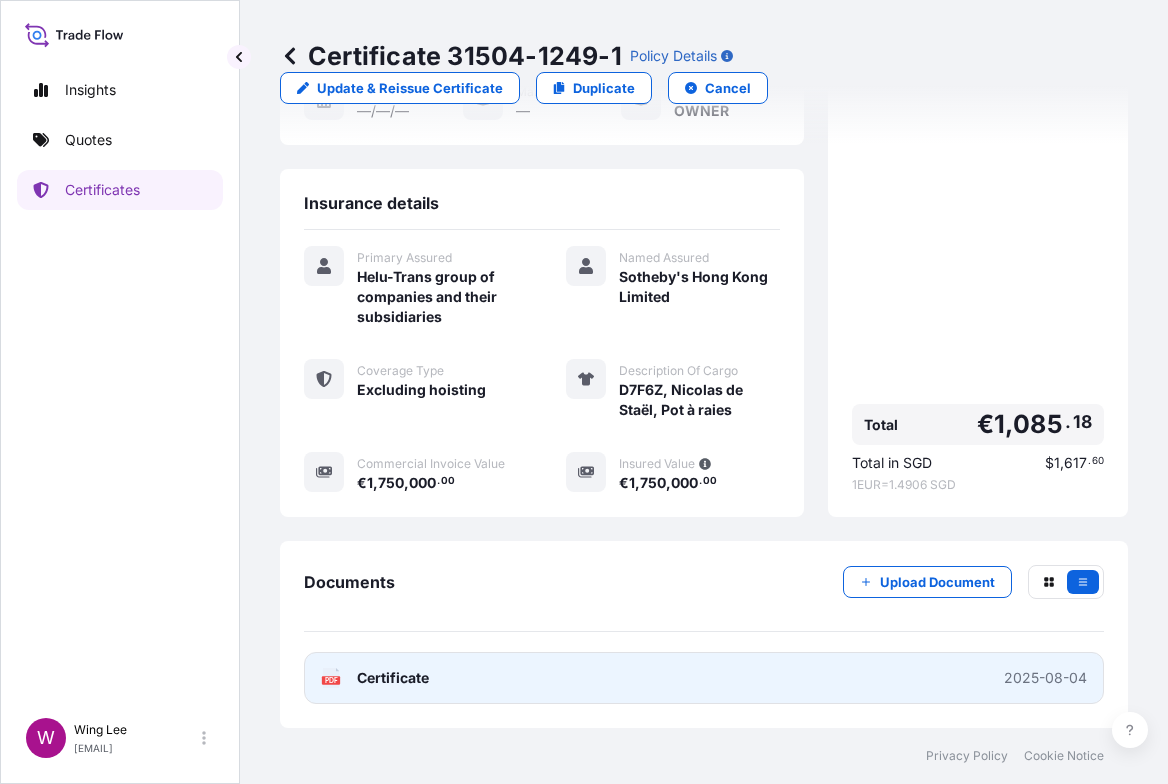 click on "PDF" 